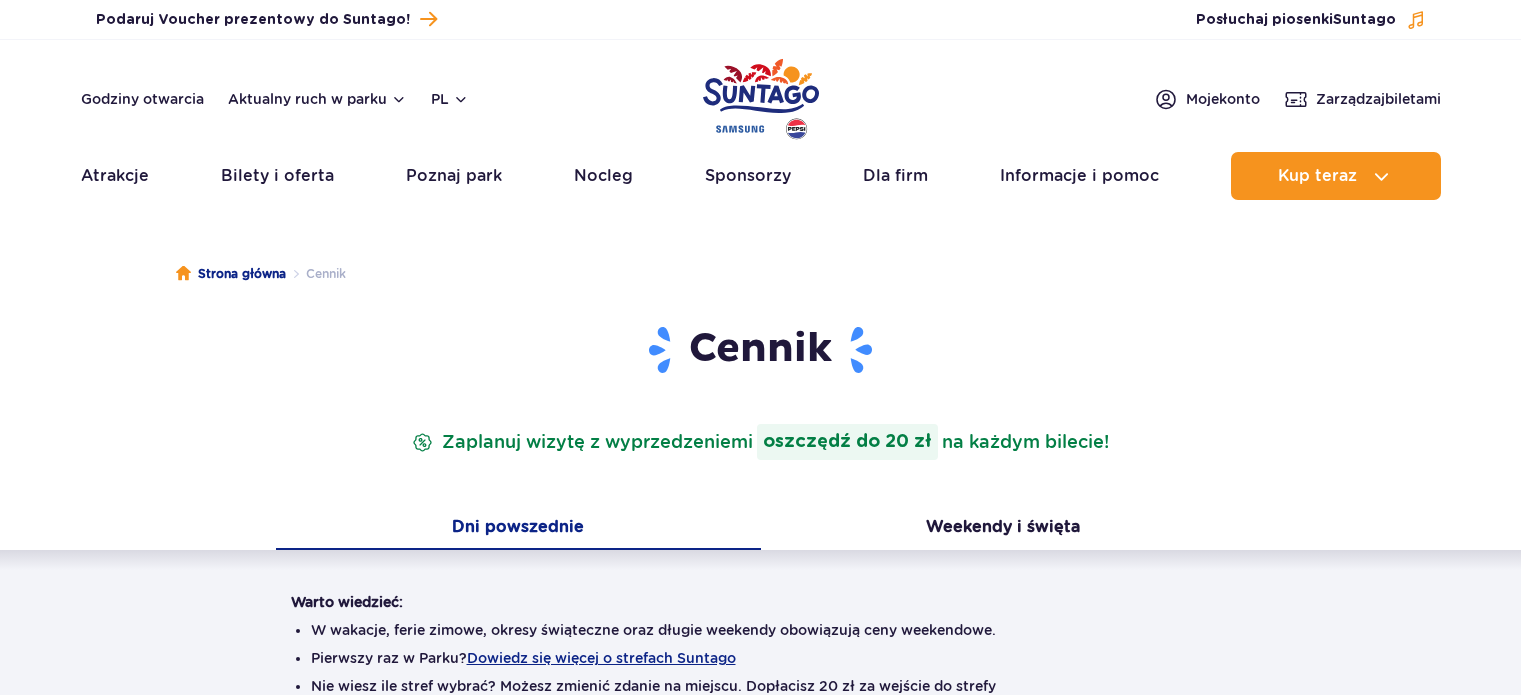 scroll, scrollTop: 0, scrollLeft: 0, axis: both 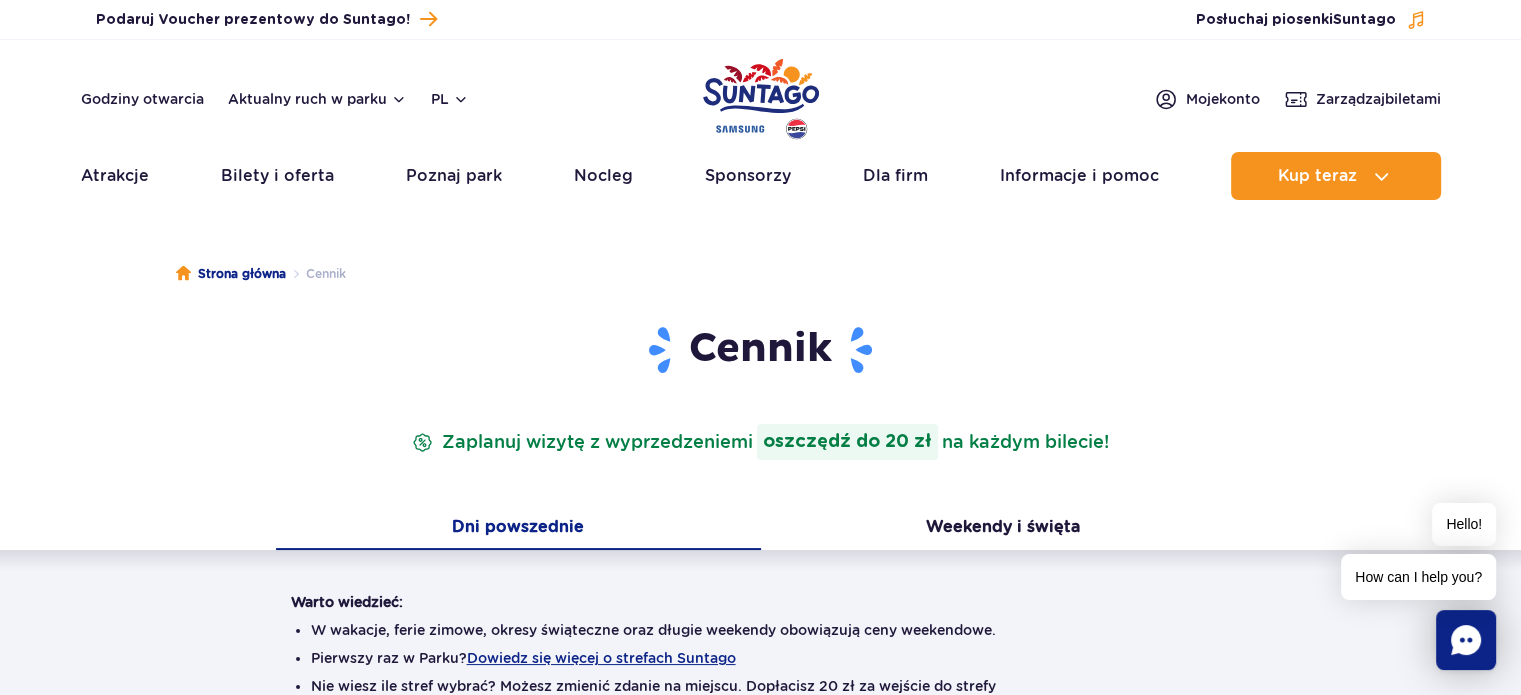 drag, startPoint x: 1534, startPoint y: 108, endPoint x: 64, endPoint y: 328, distance: 1486.3715 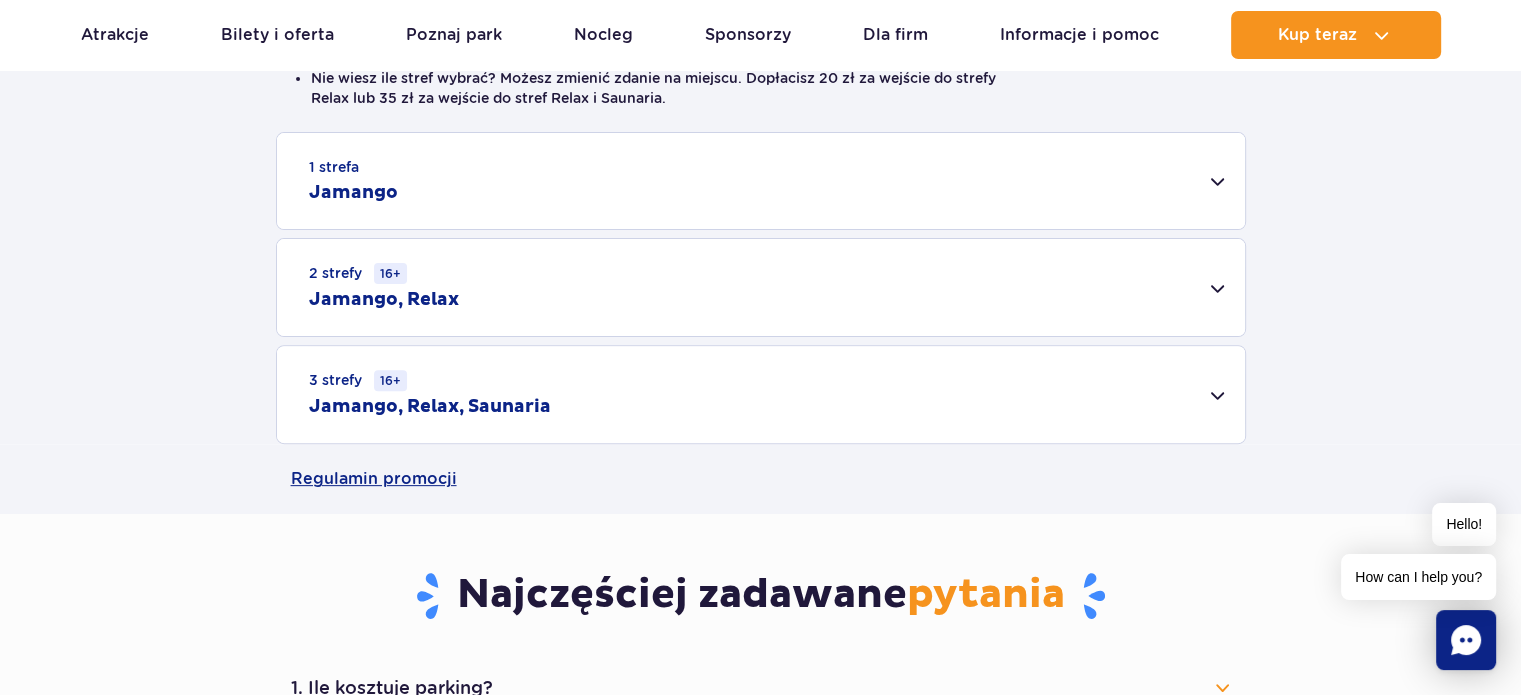 scroll, scrollTop: 810, scrollLeft: 0, axis: vertical 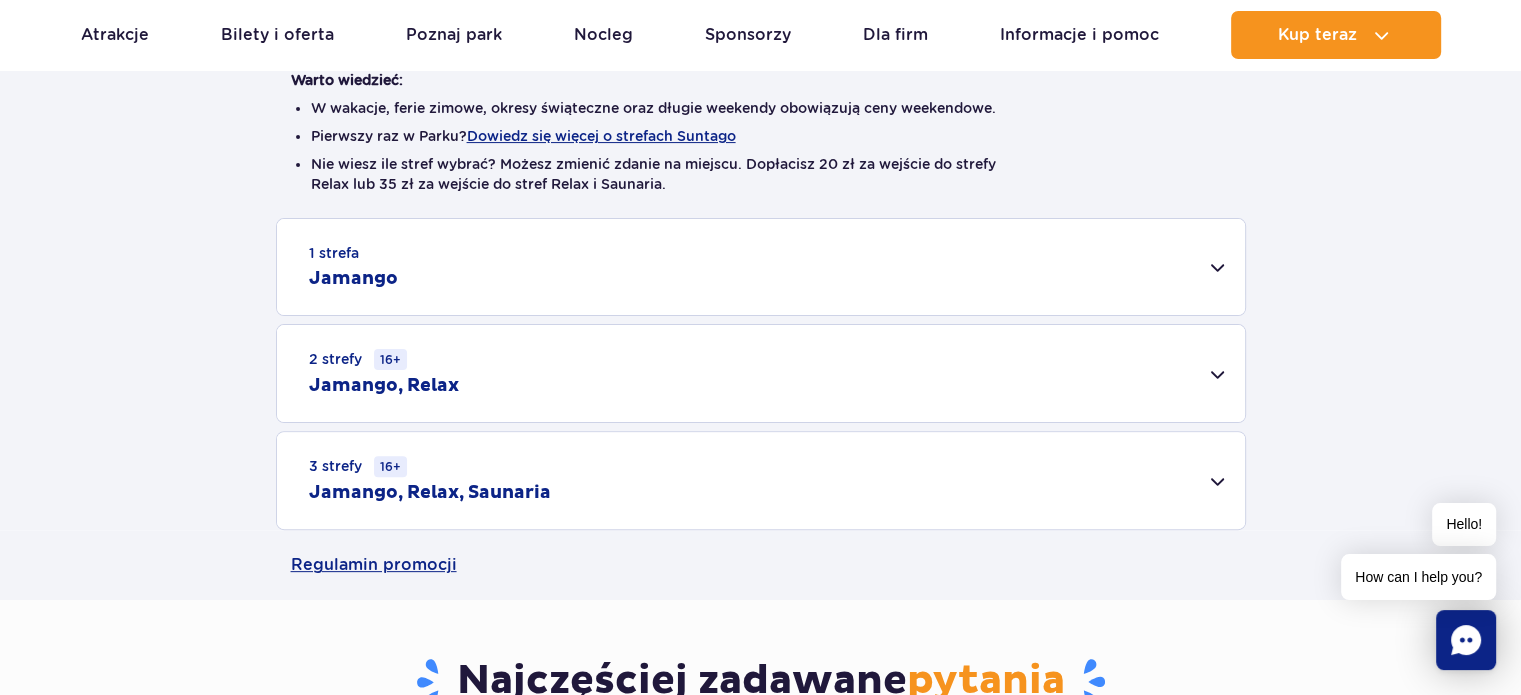 click on "1 strefa
Jamango" at bounding box center (761, 267) 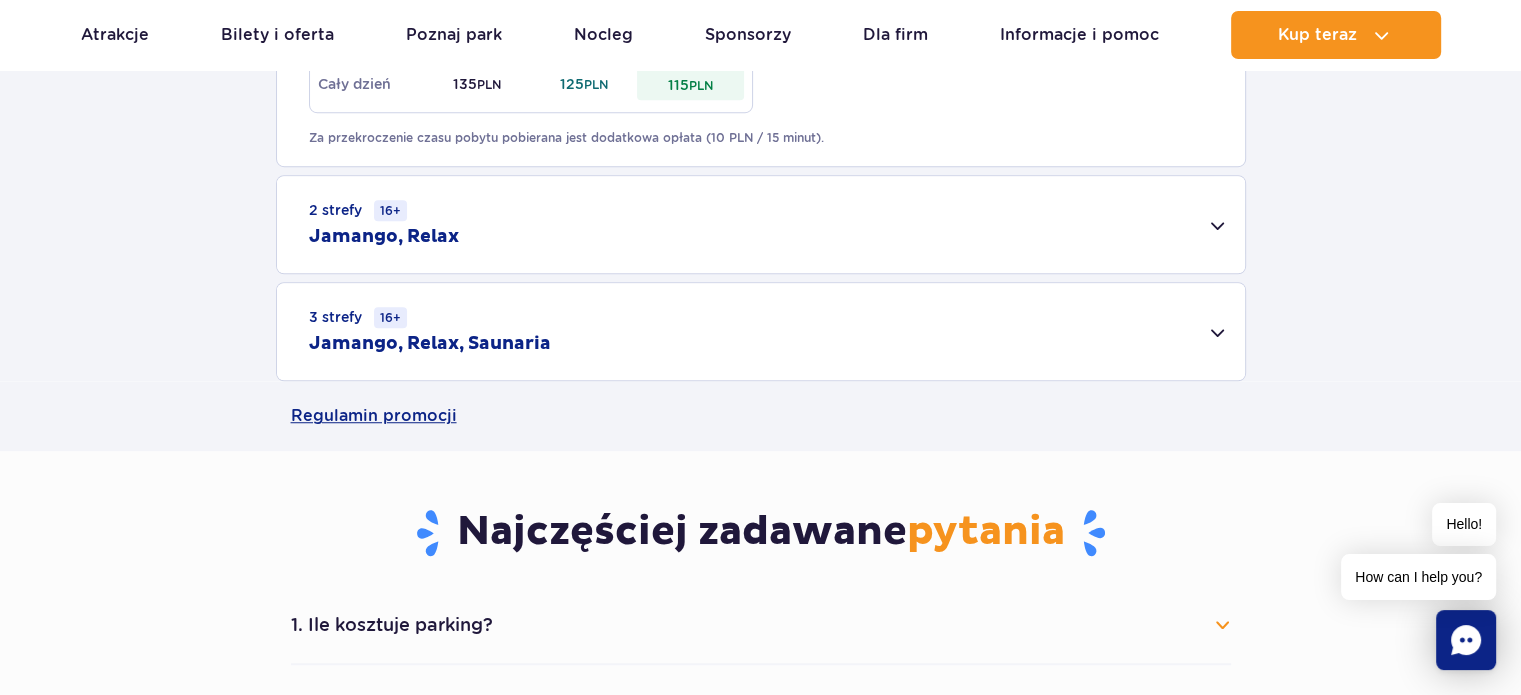 scroll, scrollTop: 0, scrollLeft: 0, axis: both 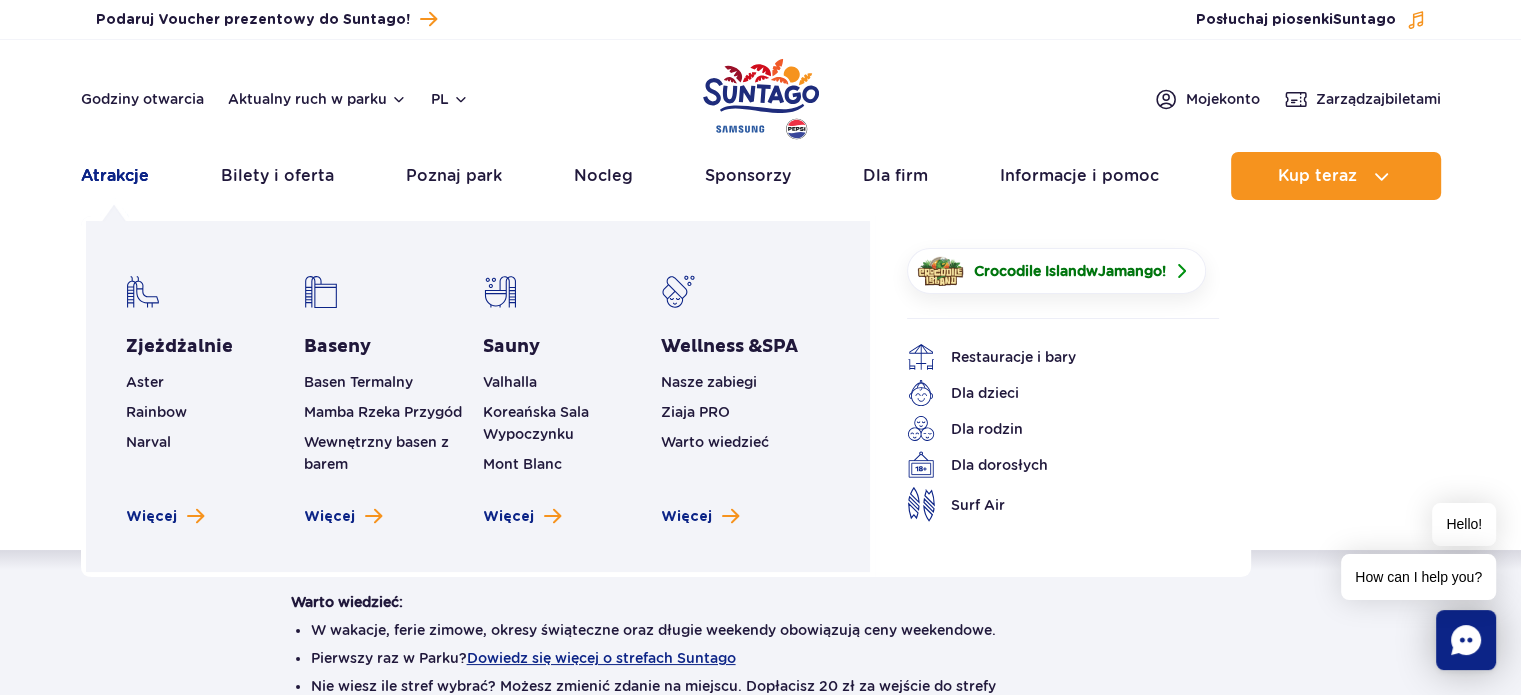 click on "Atrakcje" at bounding box center [115, 176] 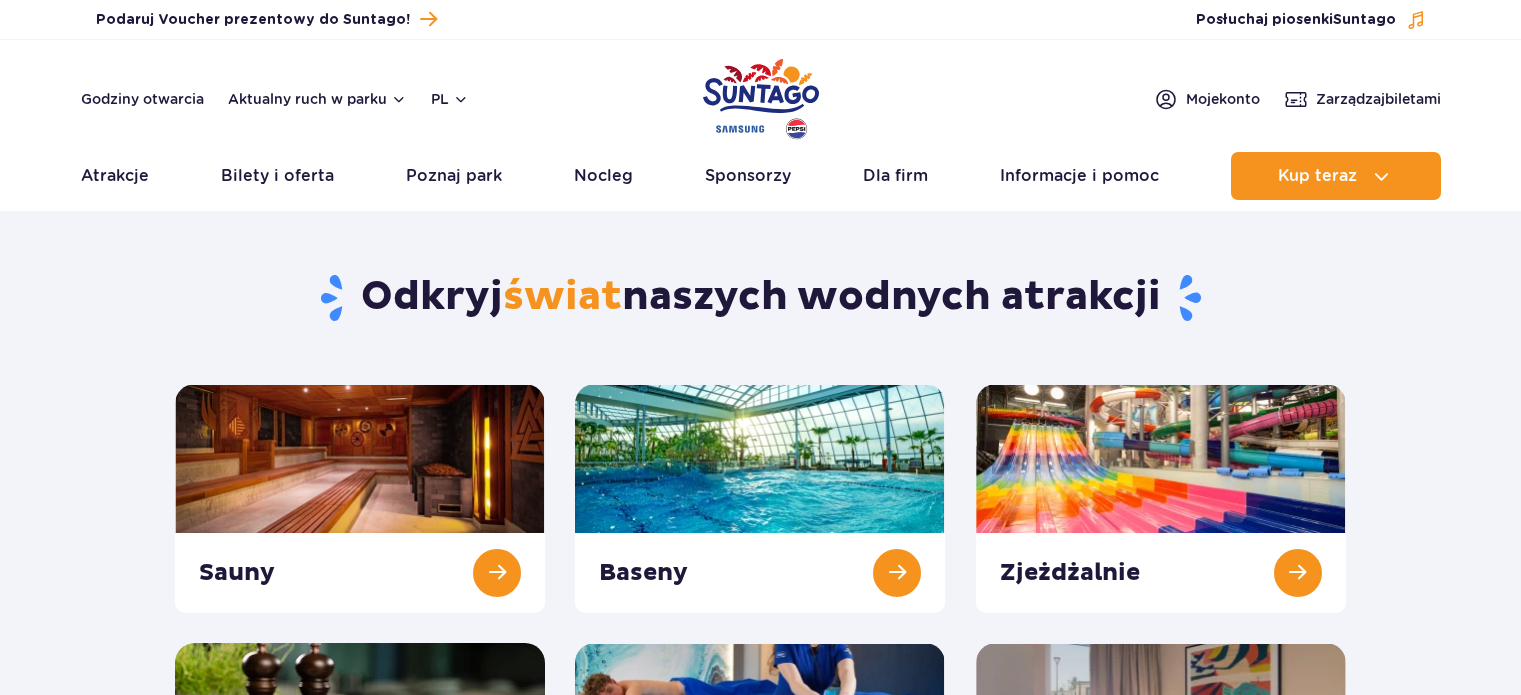 scroll, scrollTop: 0, scrollLeft: 0, axis: both 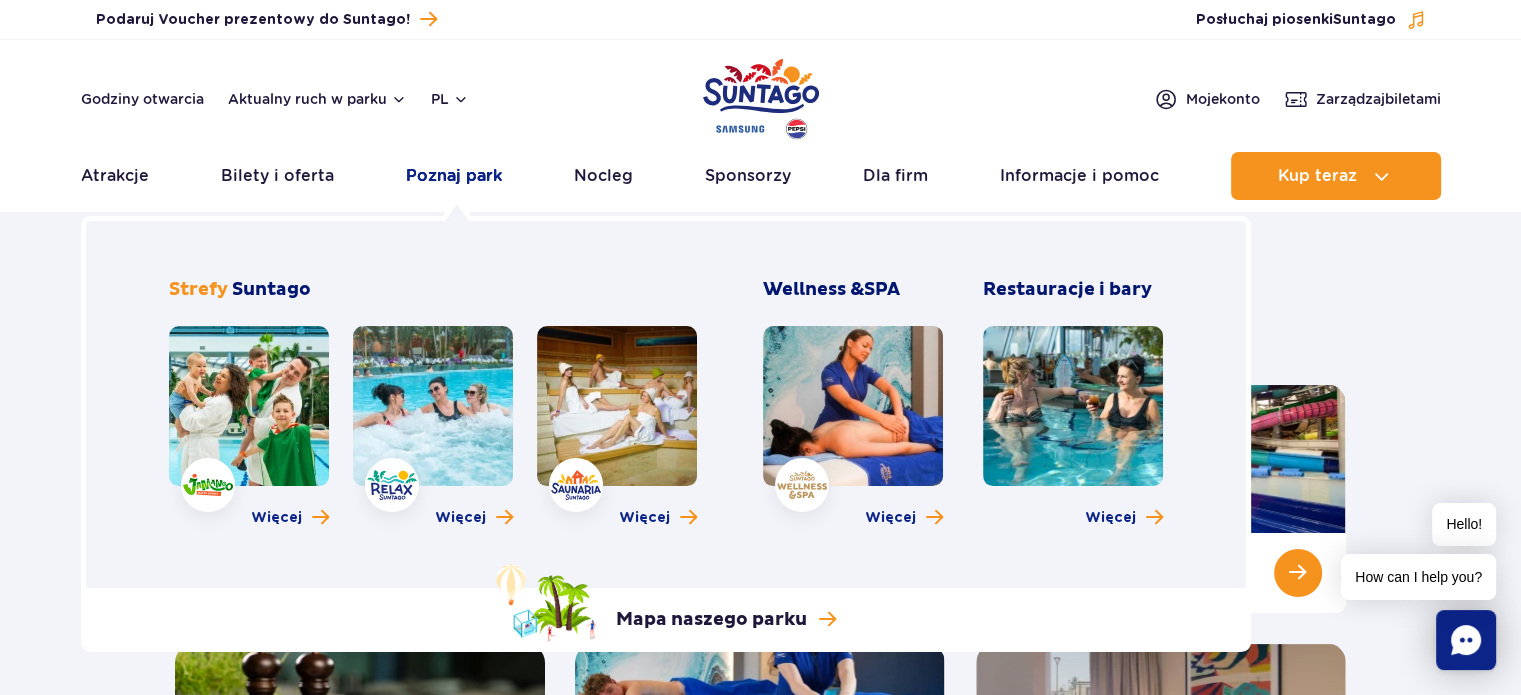 click on "Poznaj park" at bounding box center [454, 176] 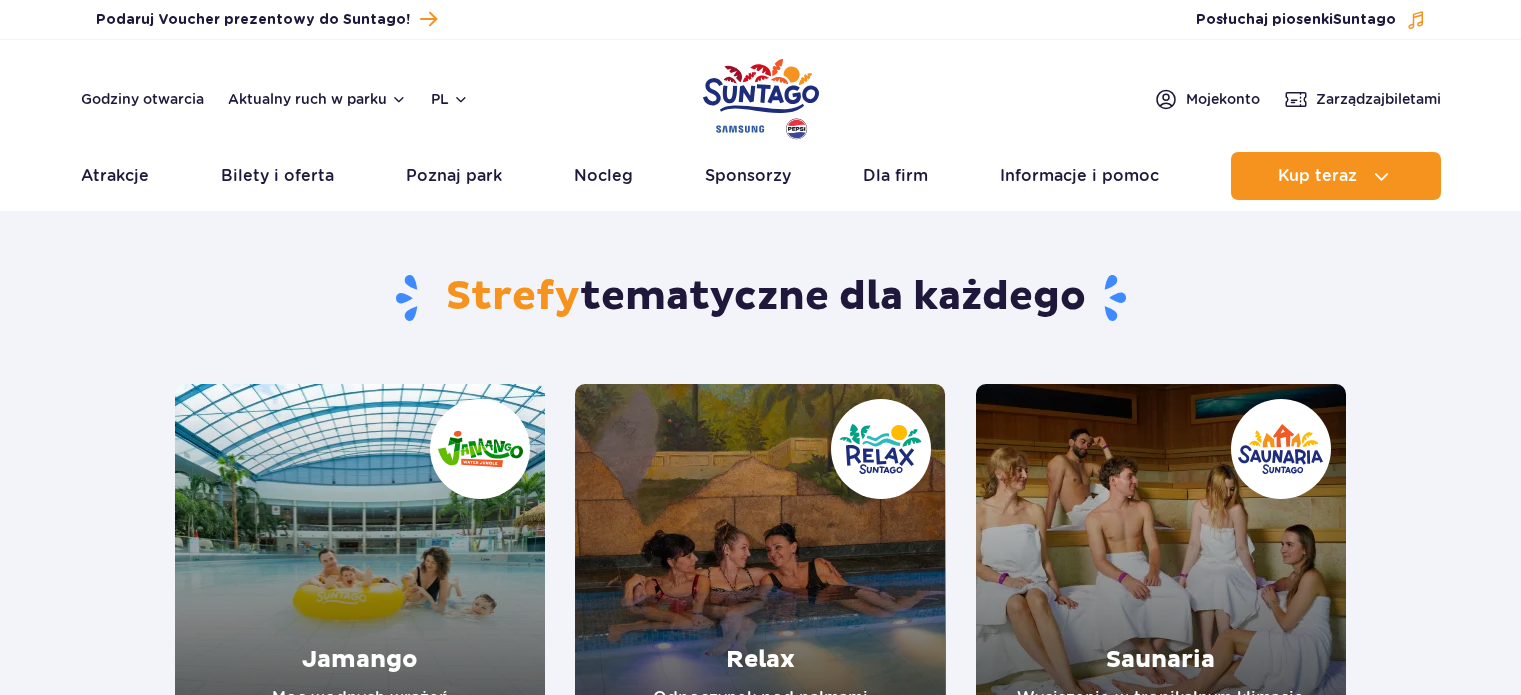 scroll, scrollTop: 0, scrollLeft: 0, axis: both 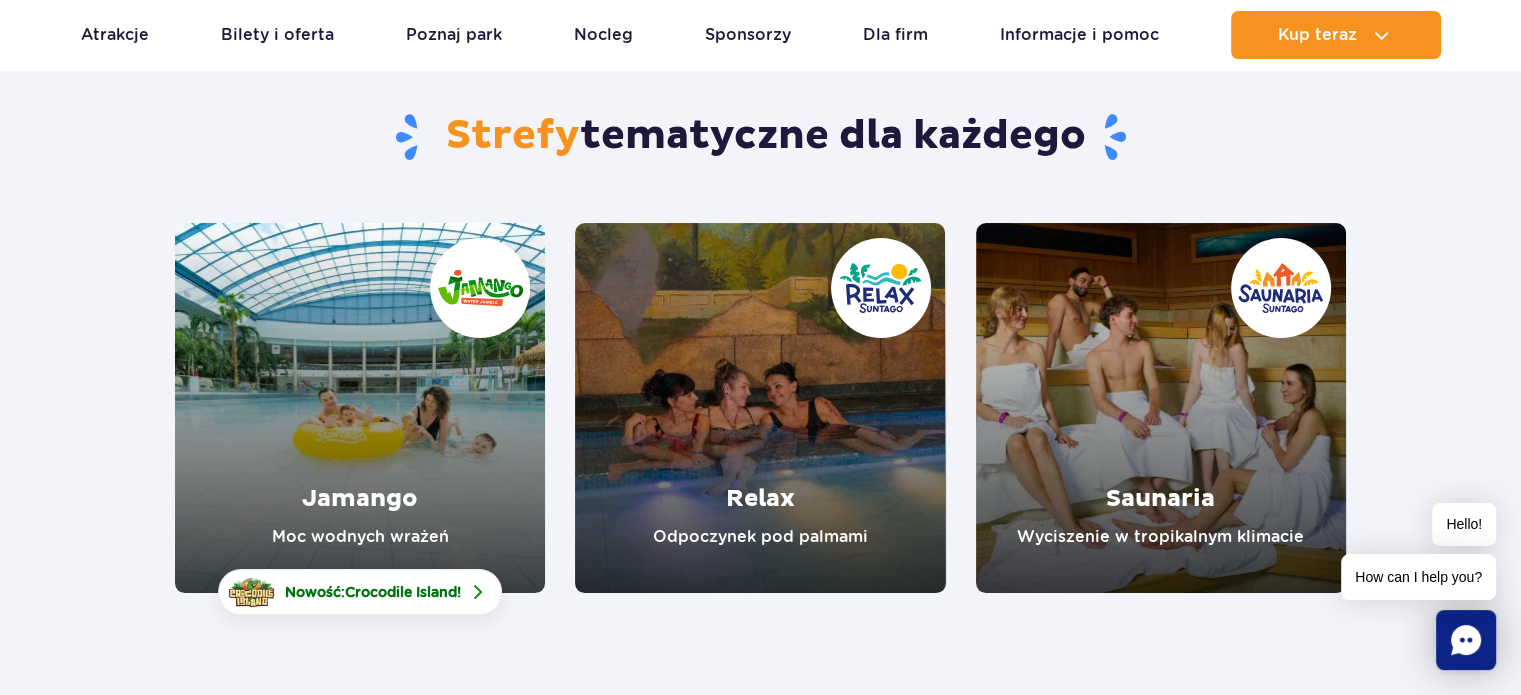 click at bounding box center (360, 408) 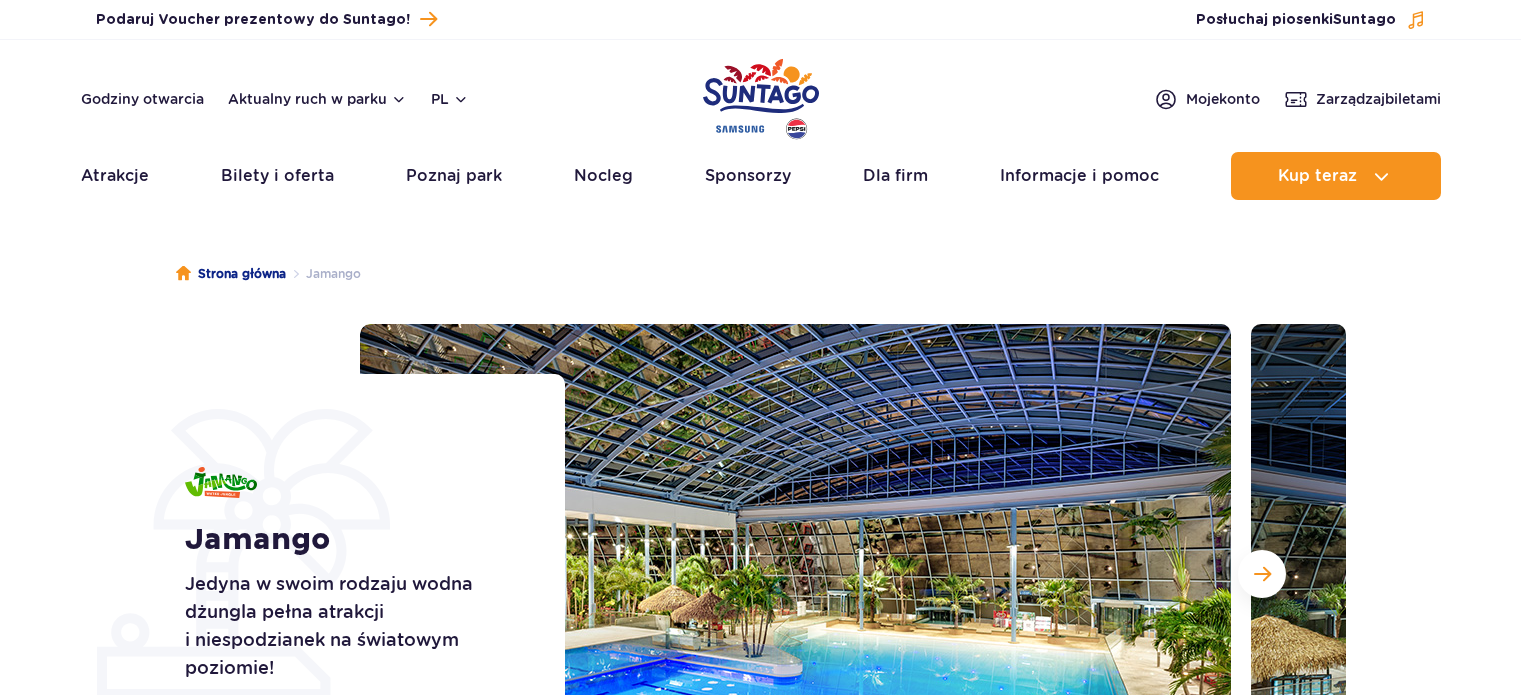 scroll, scrollTop: 0, scrollLeft: 0, axis: both 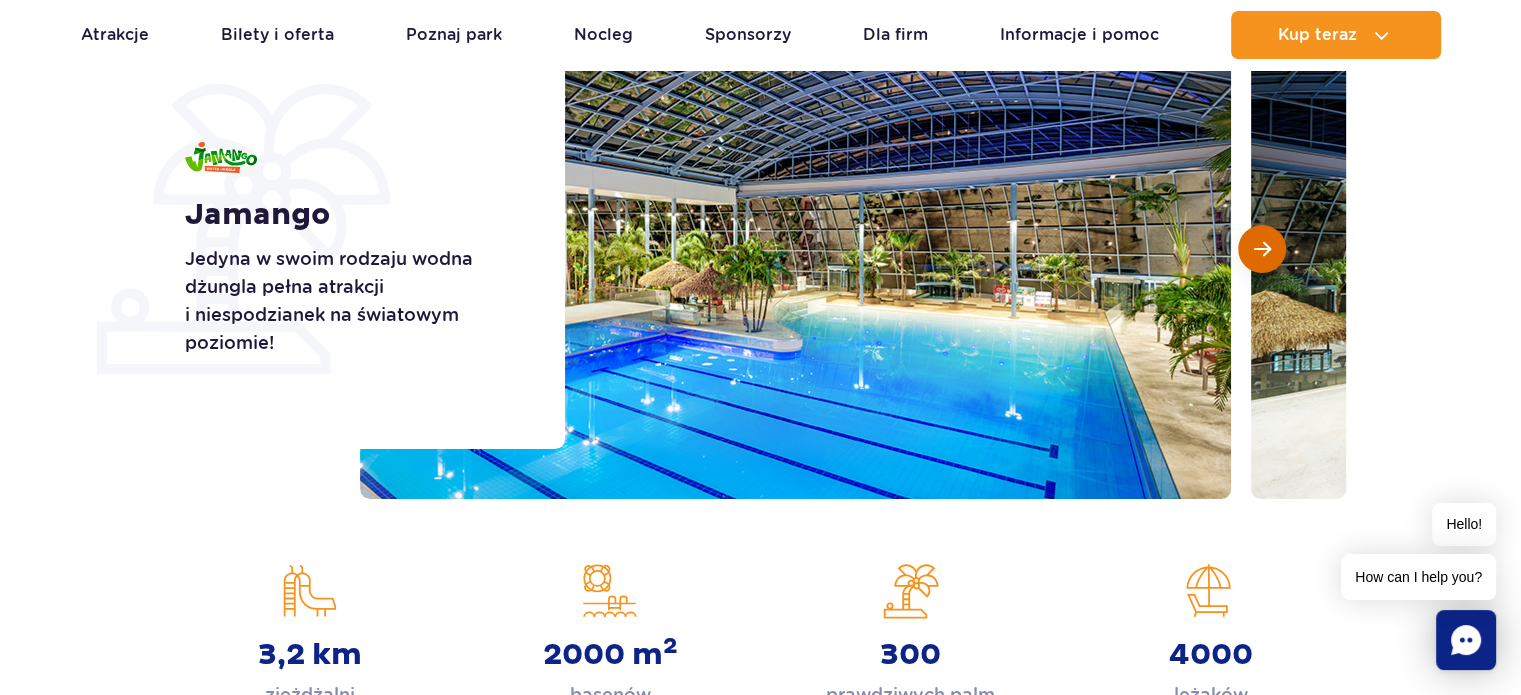 click at bounding box center (1262, 249) 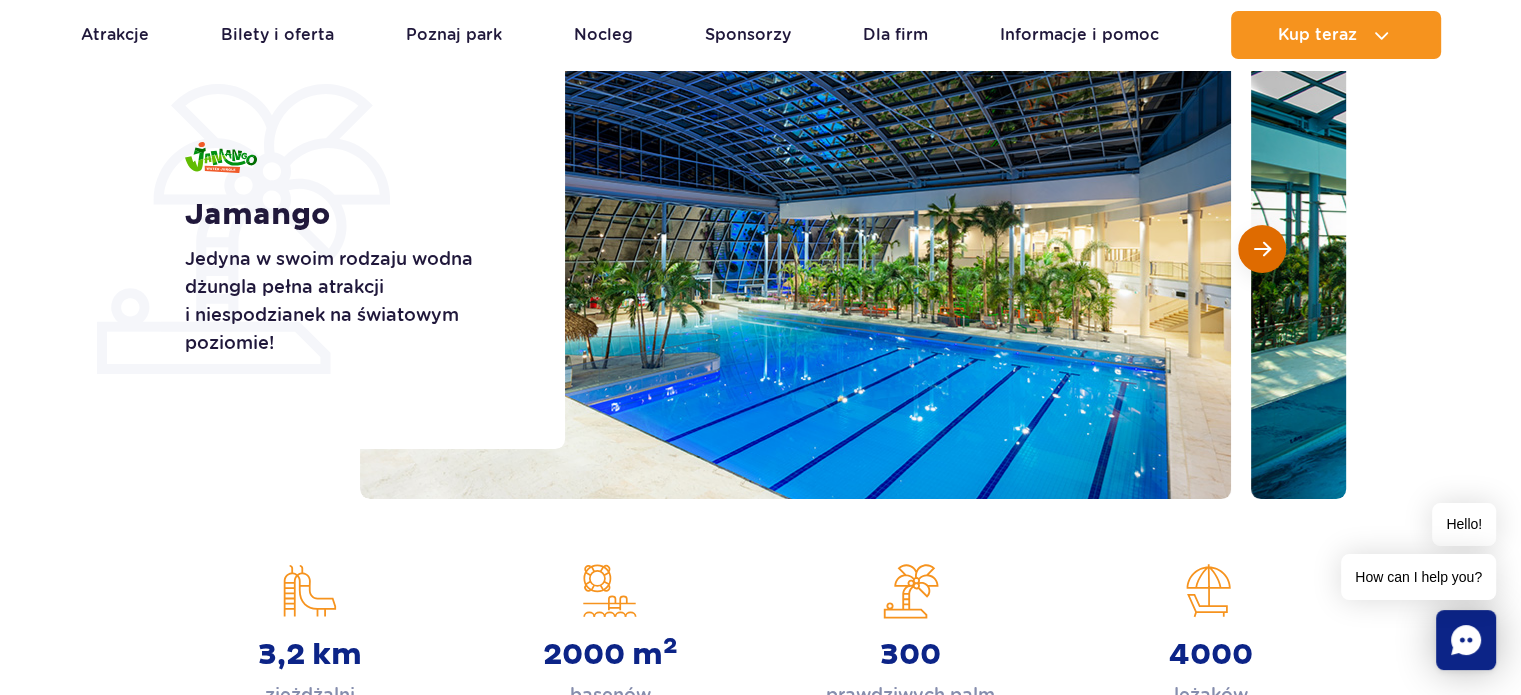 click at bounding box center (1262, 249) 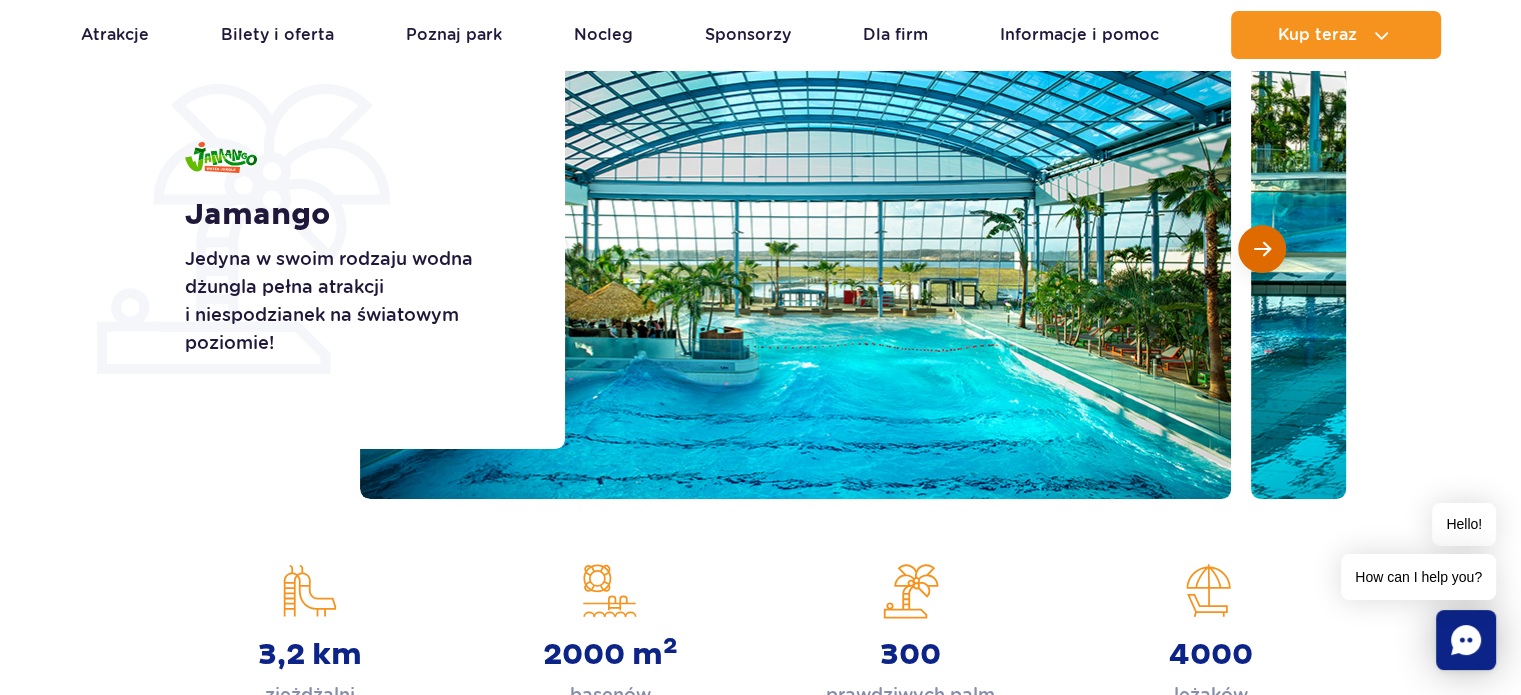 click at bounding box center [1262, 249] 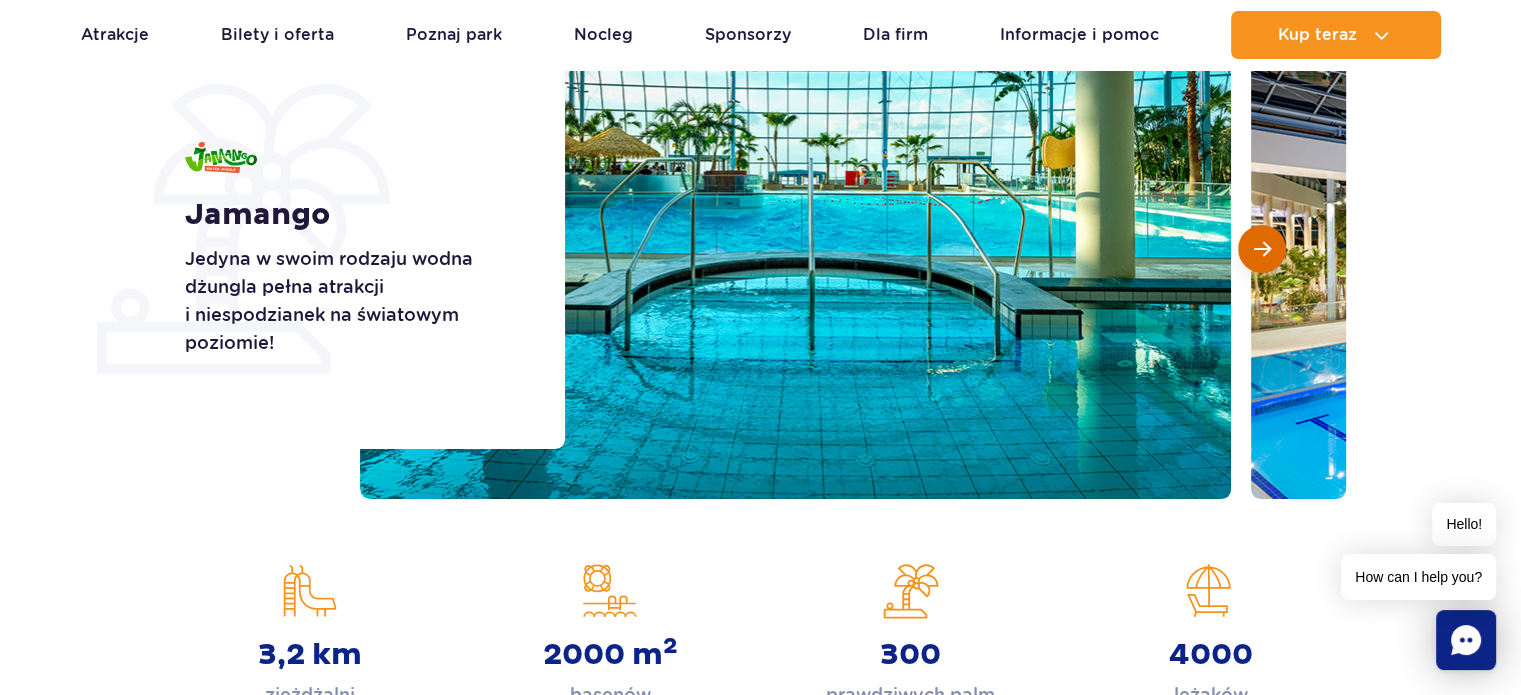 click at bounding box center [1262, 249] 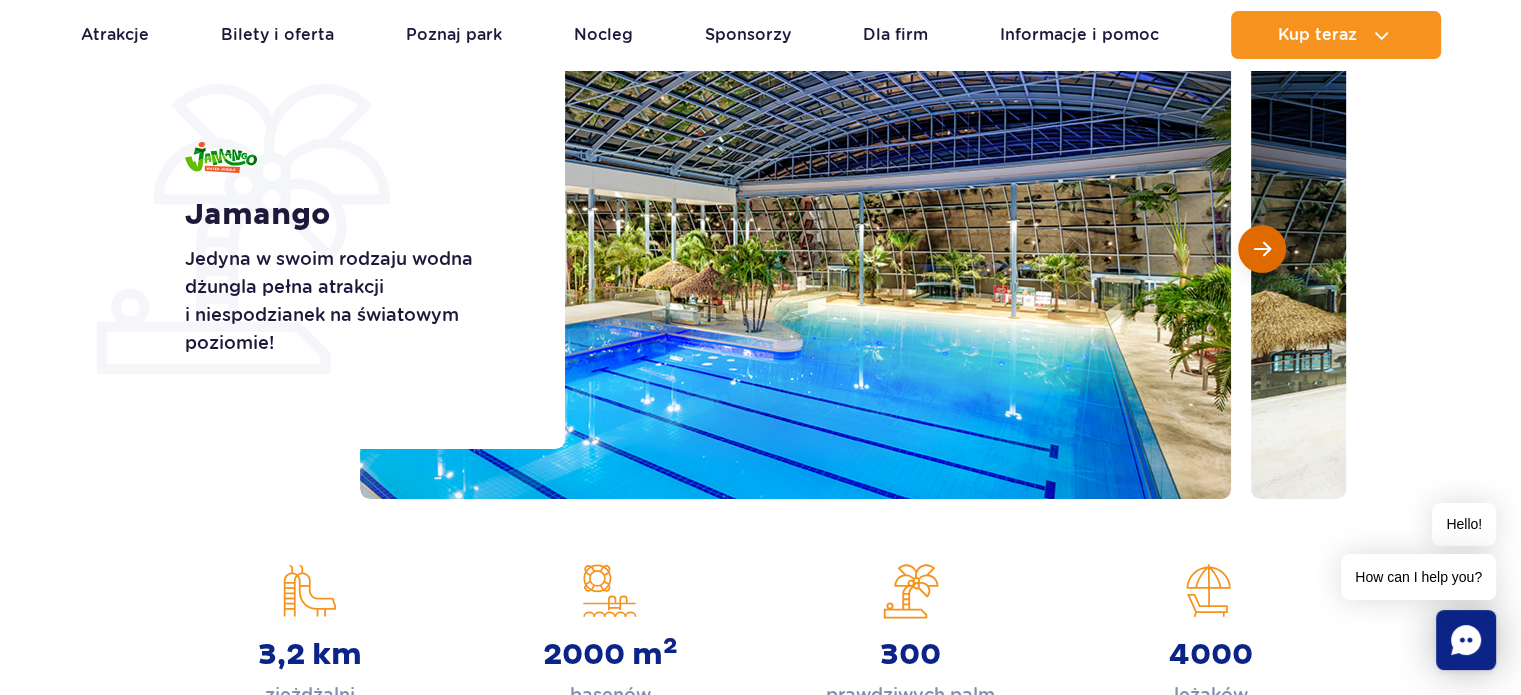 click at bounding box center (1262, 249) 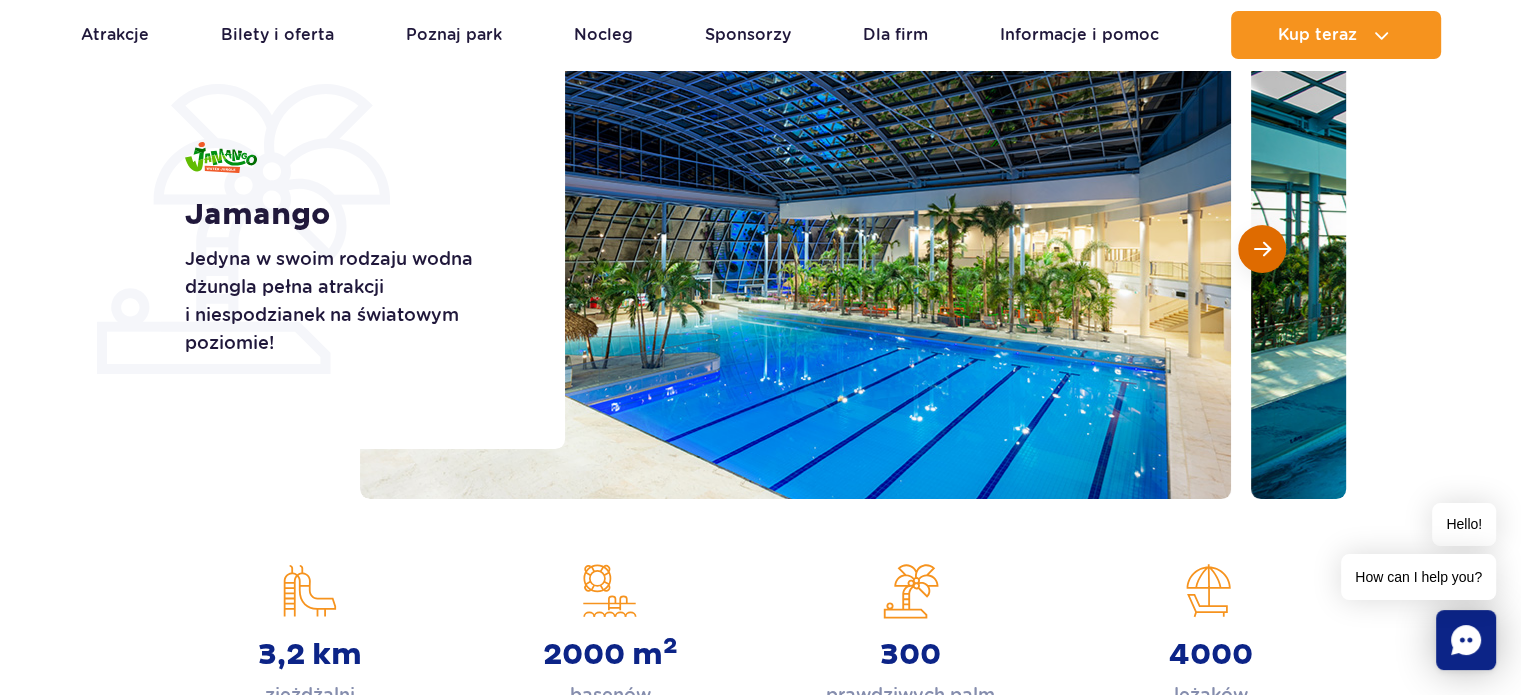 click at bounding box center (1262, 249) 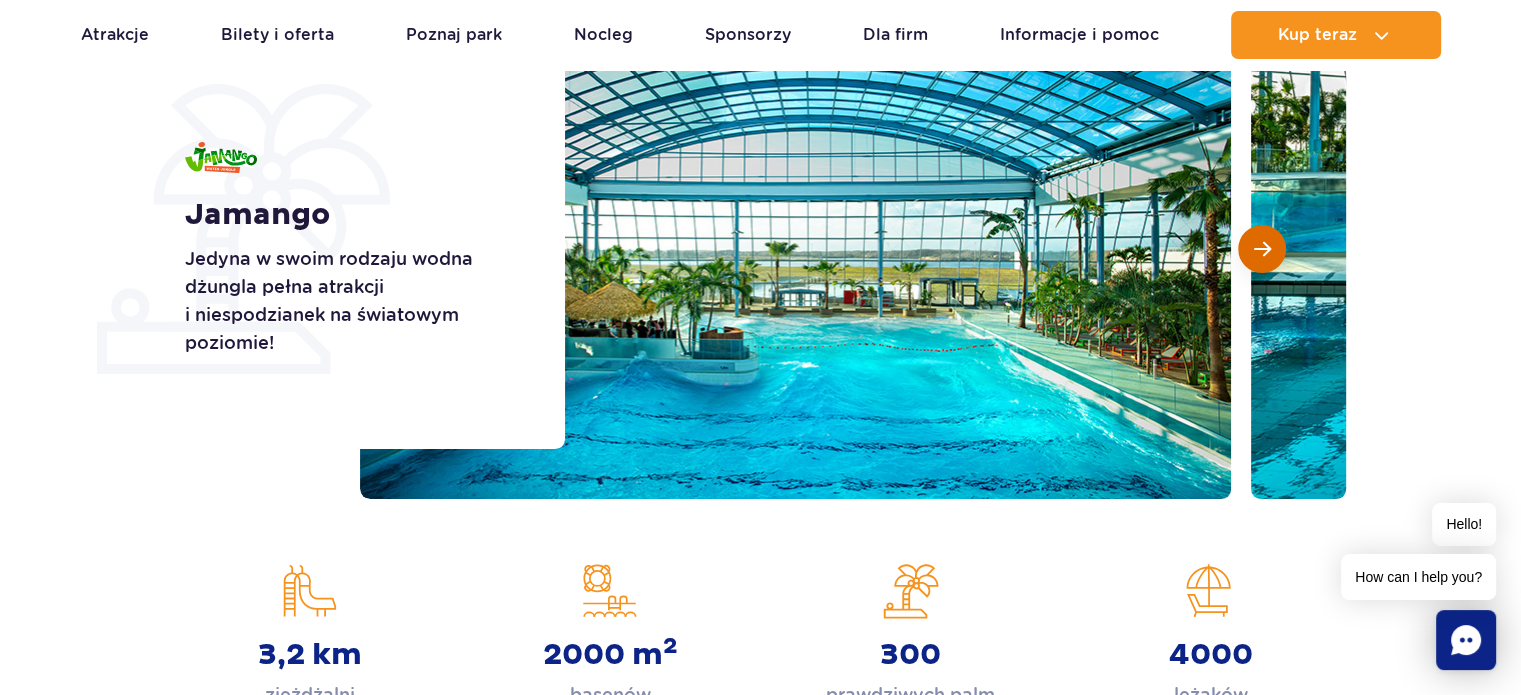 click at bounding box center [1262, 249] 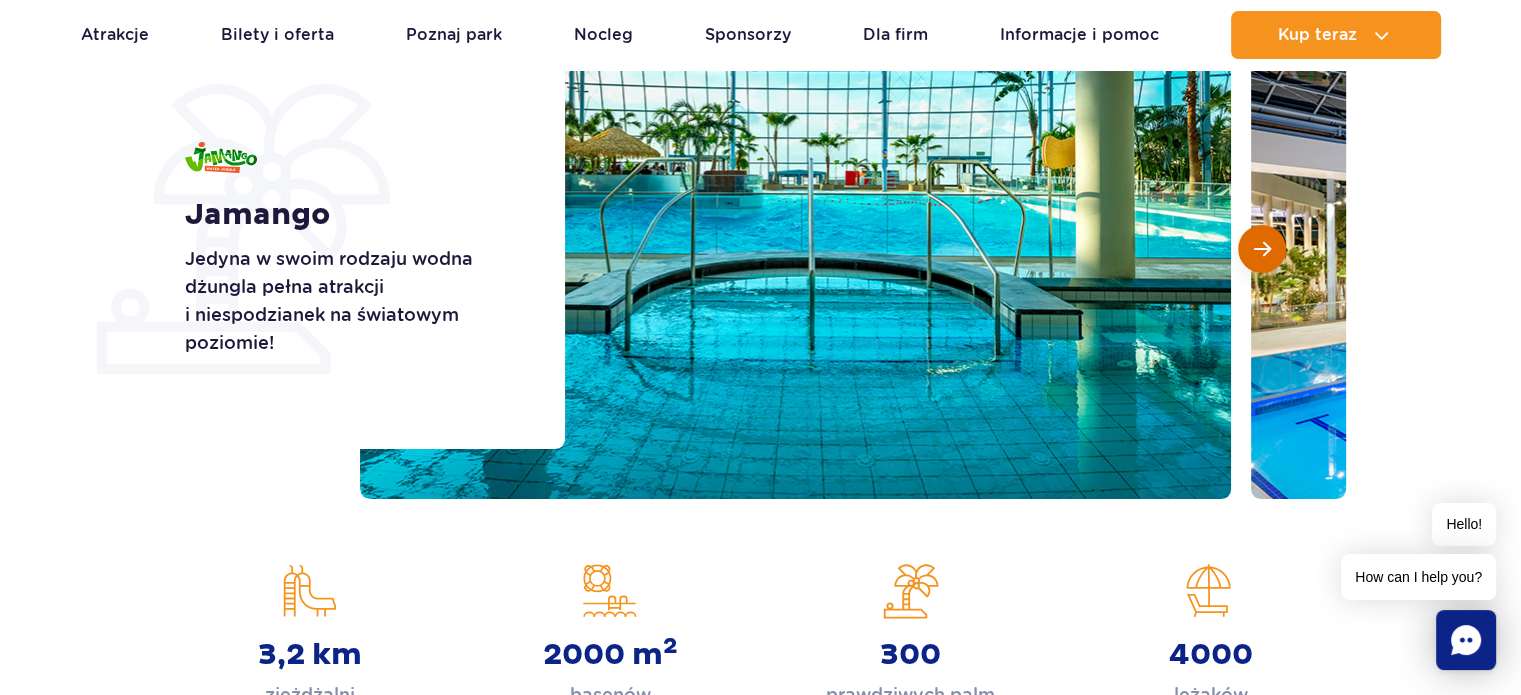 click at bounding box center [1262, 249] 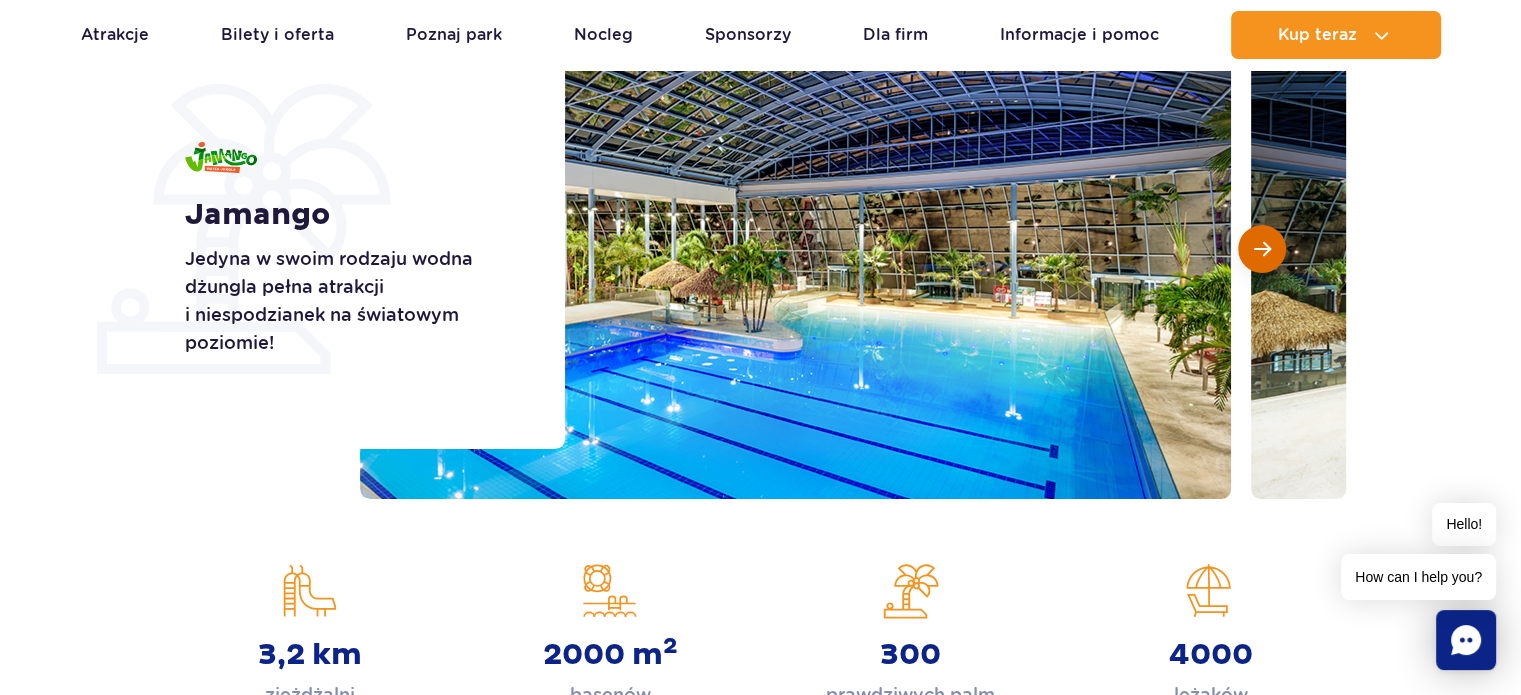 click at bounding box center [1262, 249] 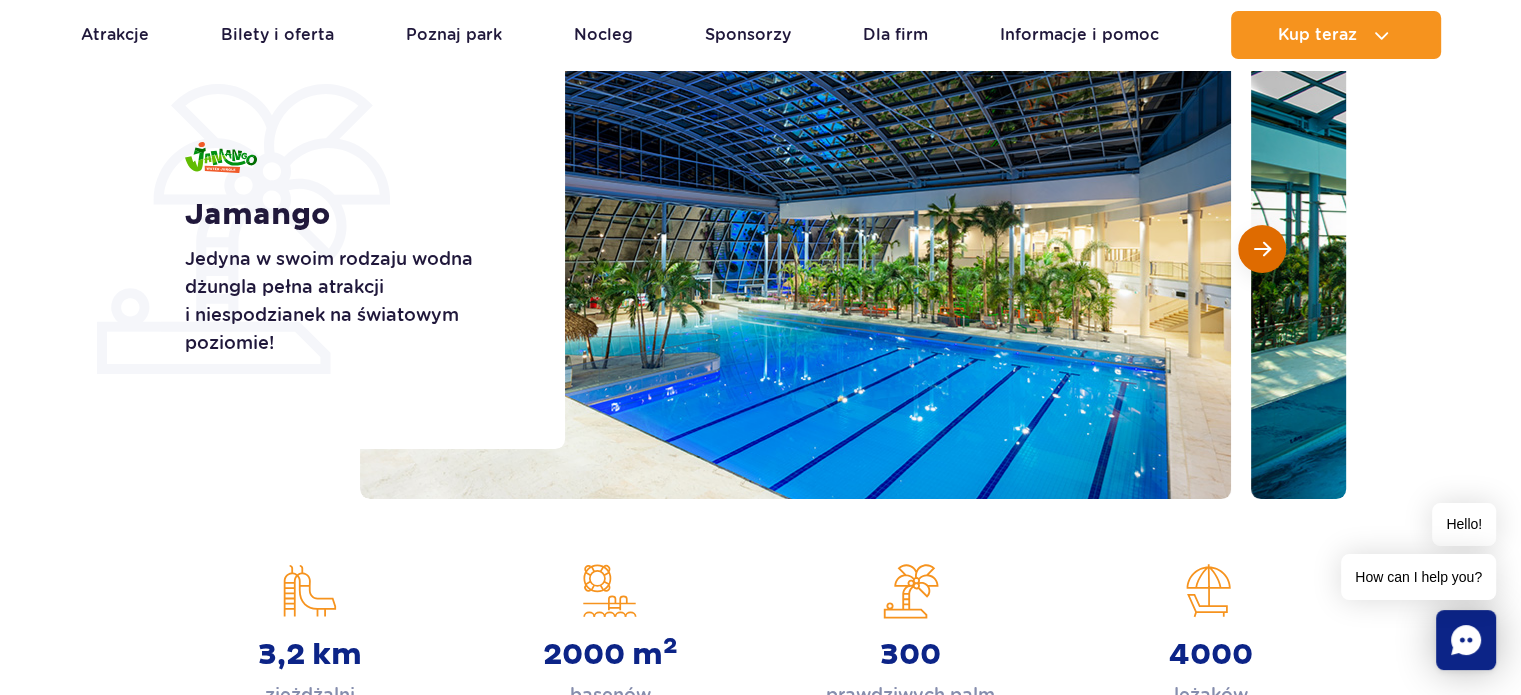 click at bounding box center [1262, 249] 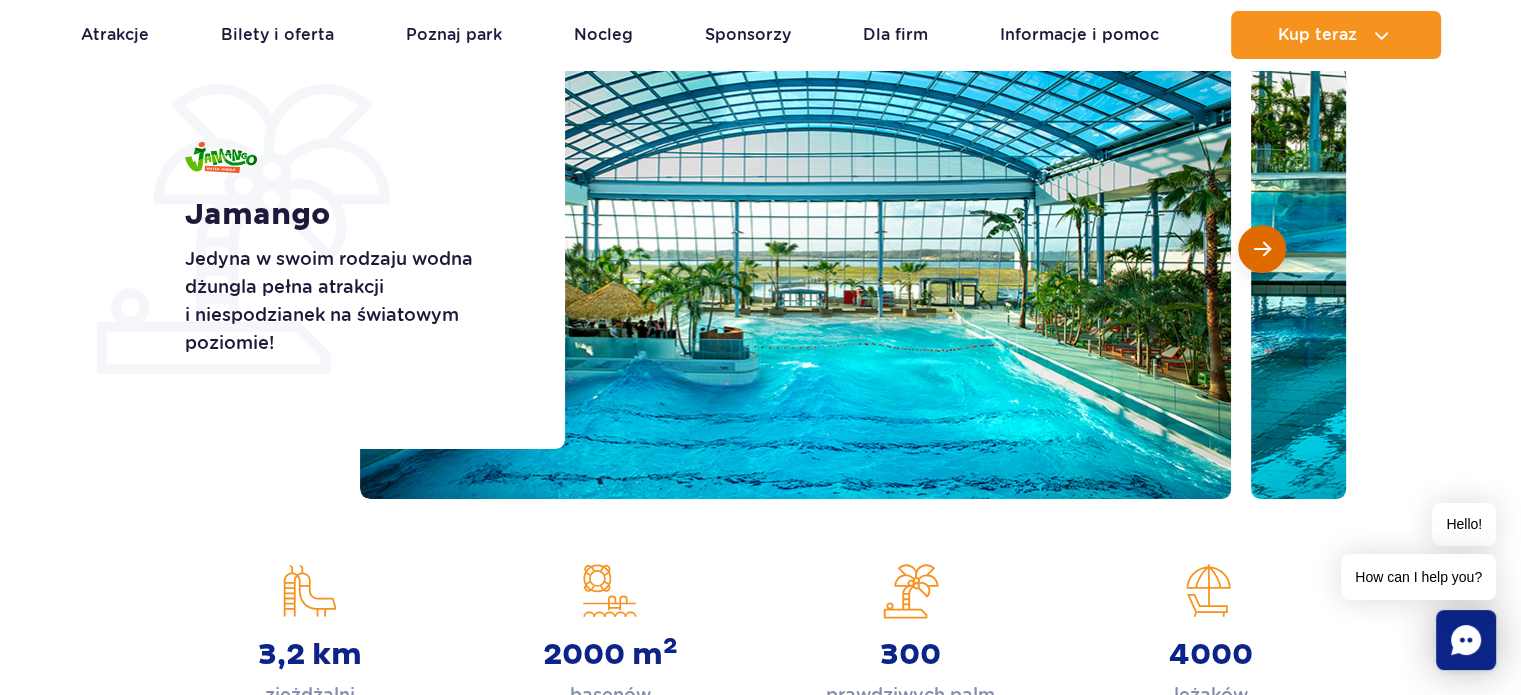 click at bounding box center (1262, 249) 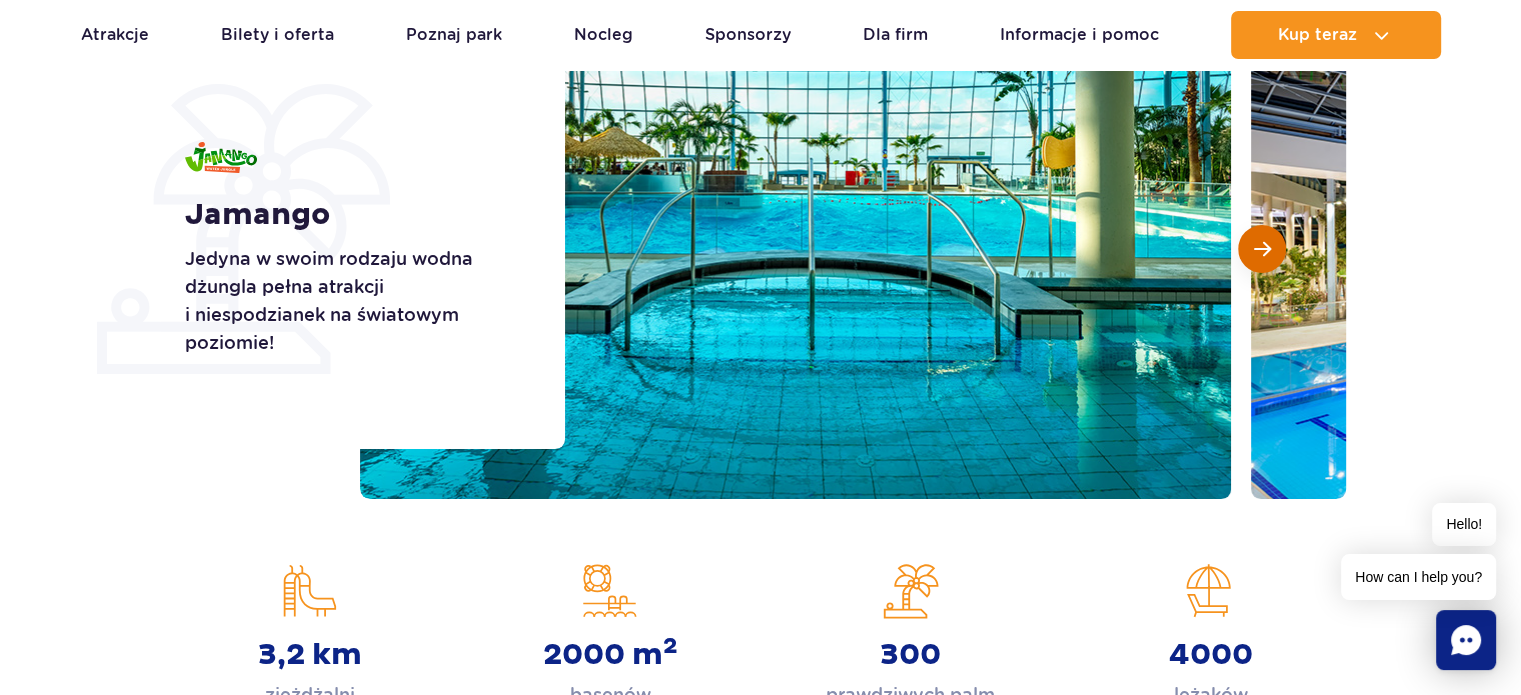 click at bounding box center (1262, 249) 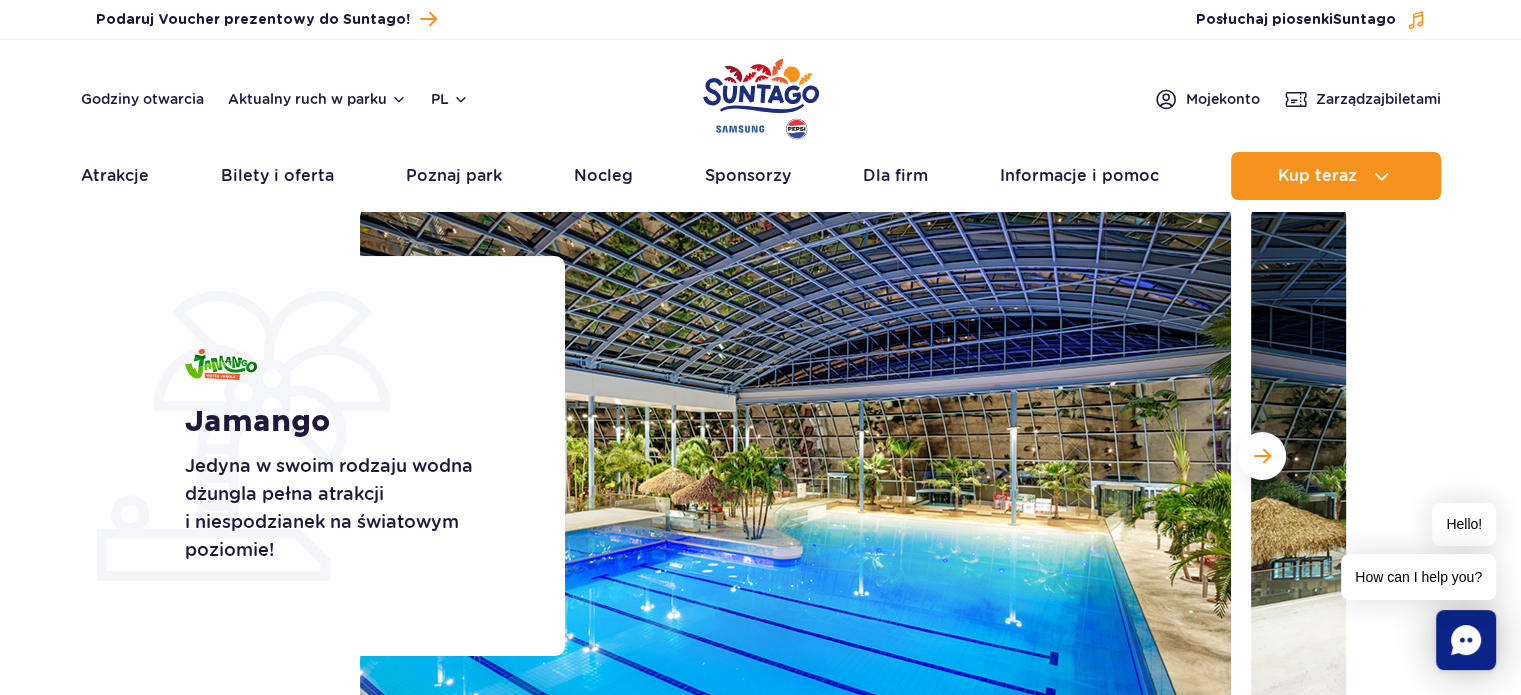 scroll, scrollTop: 0, scrollLeft: 0, axis: both 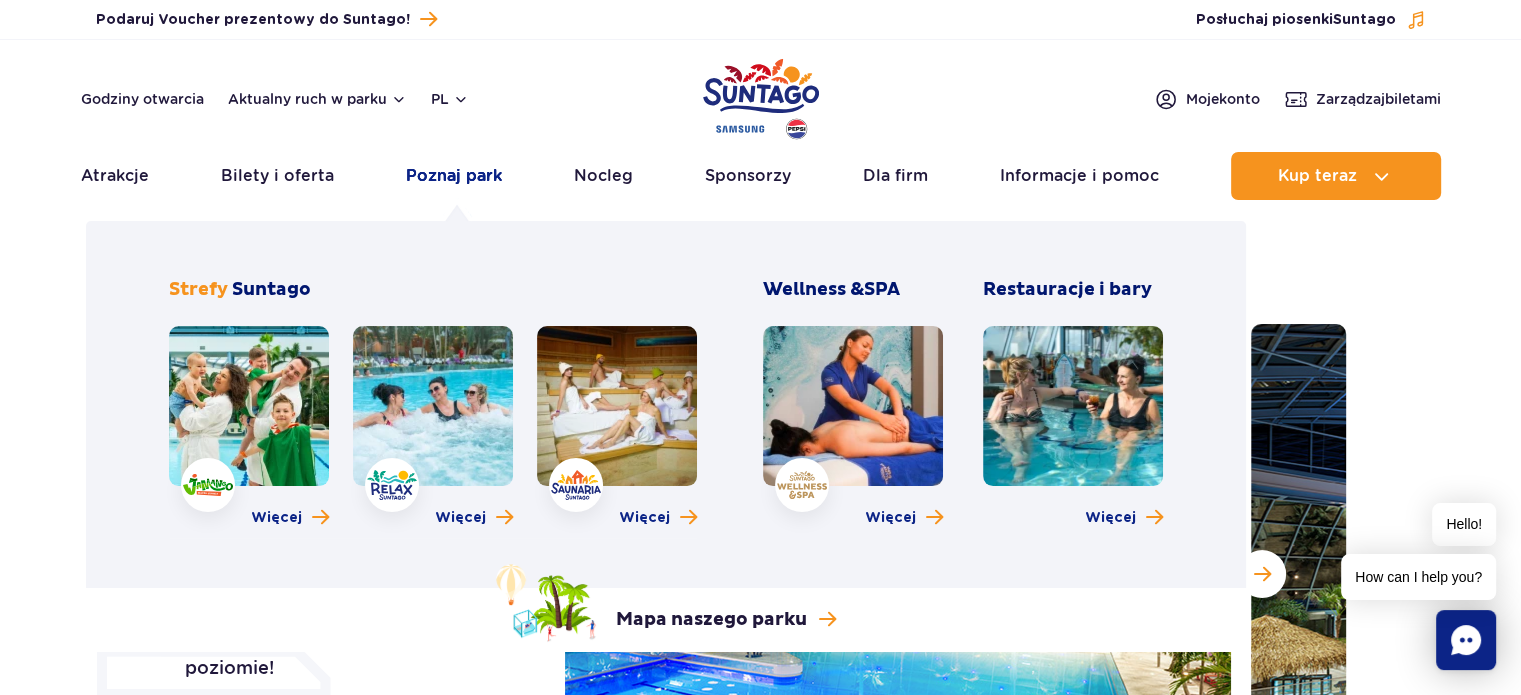 click on "Poznaj park" at bounding box center (454, 176) 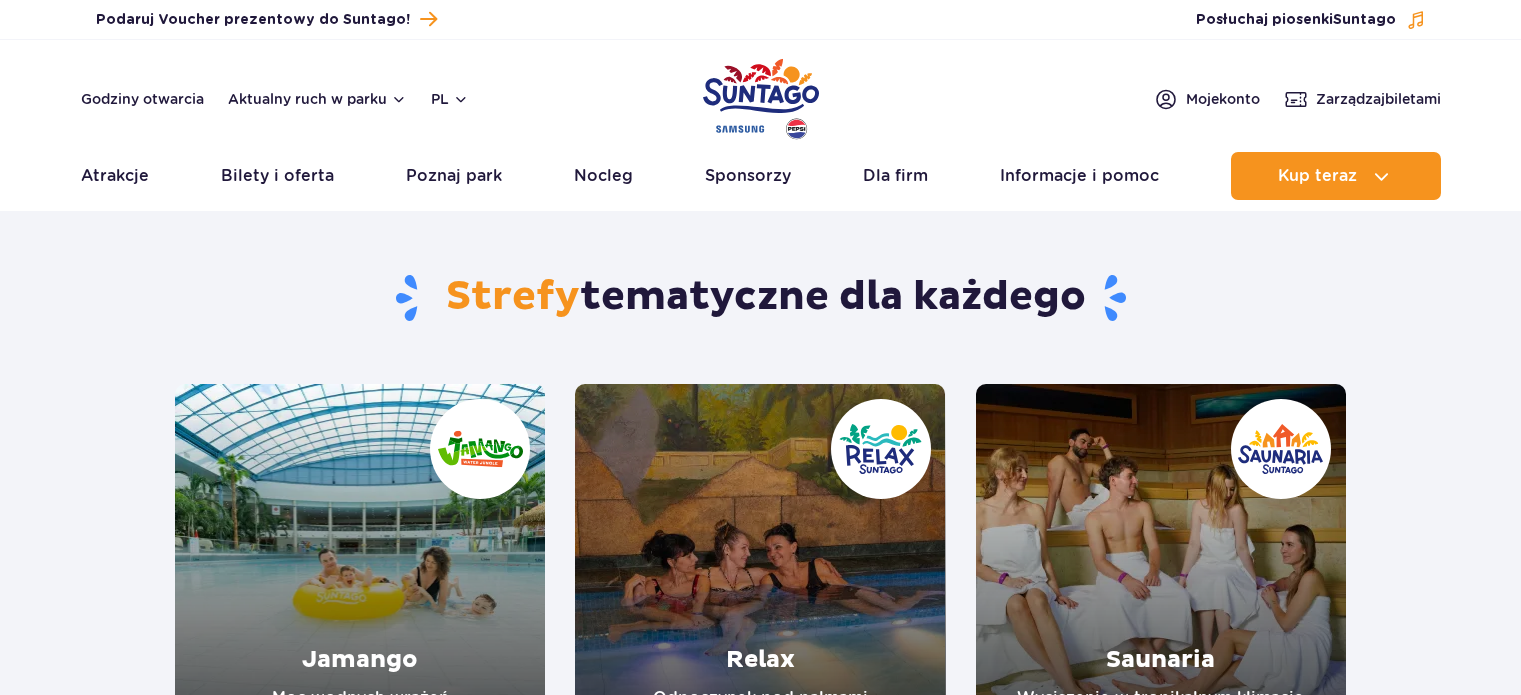 scroll, scrollTop: 0, scrollLeft: 0, axis: both 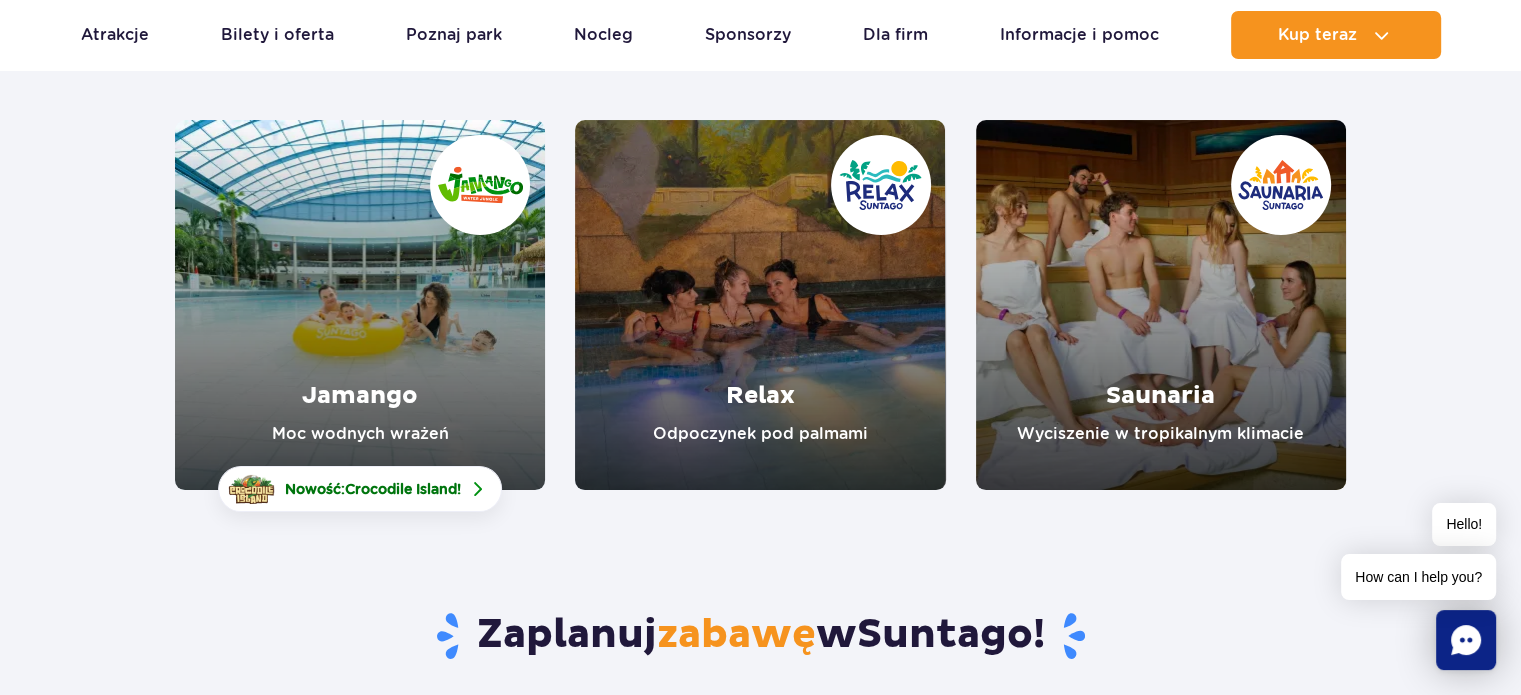 drag, startPoint x: 1523, startPoint y: 166, endPoint x: 1535, endPoint y: 232, distance: 67.08204 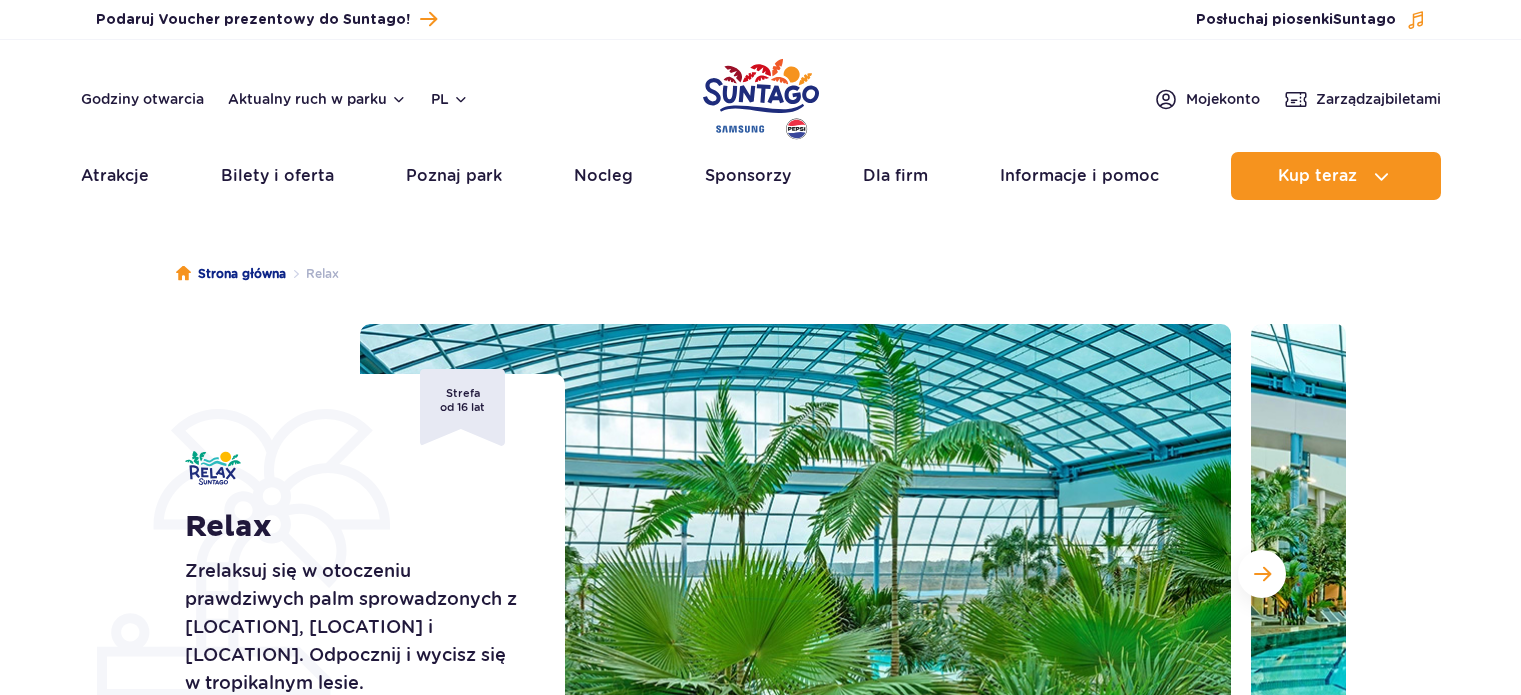scroll, scrollTop: 0, scrollLeft: 0, axis: both 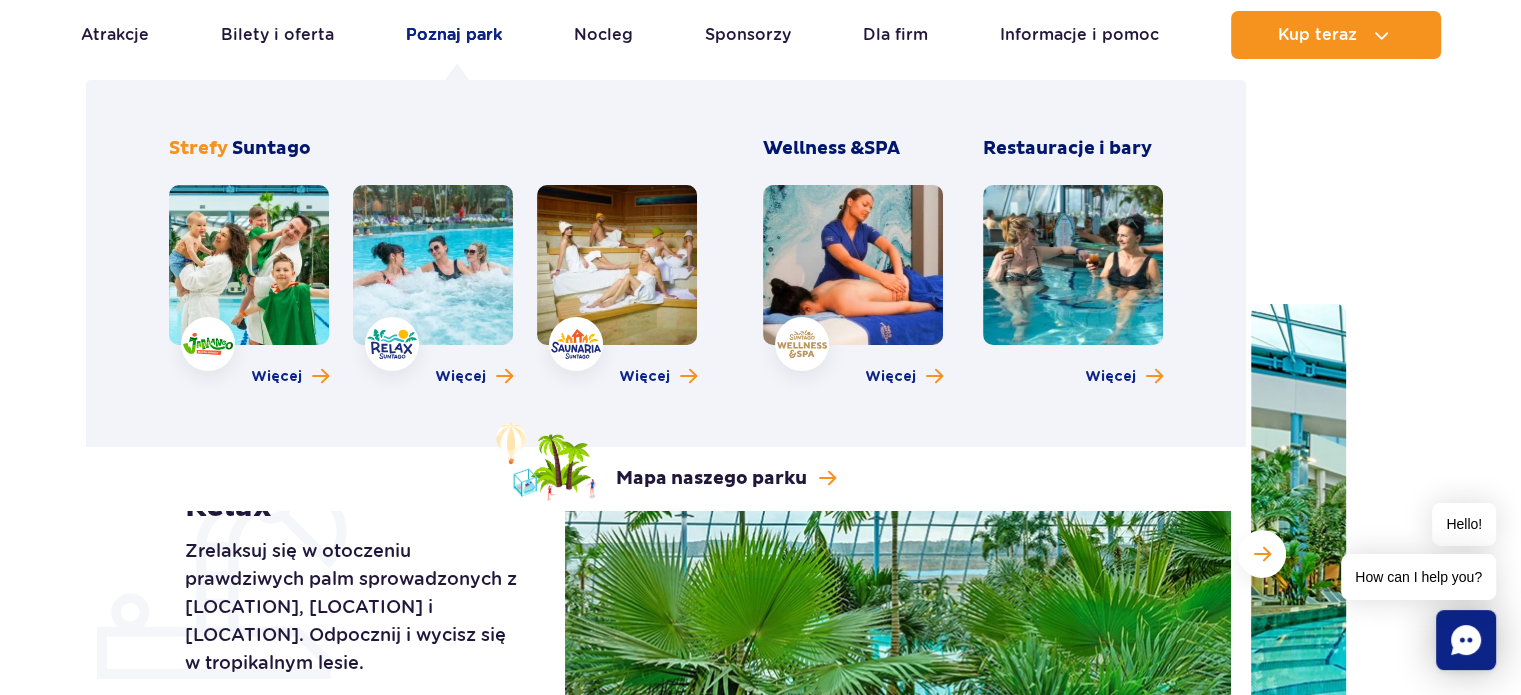 click on "Poznaj park" at bounding box center [454, 35] 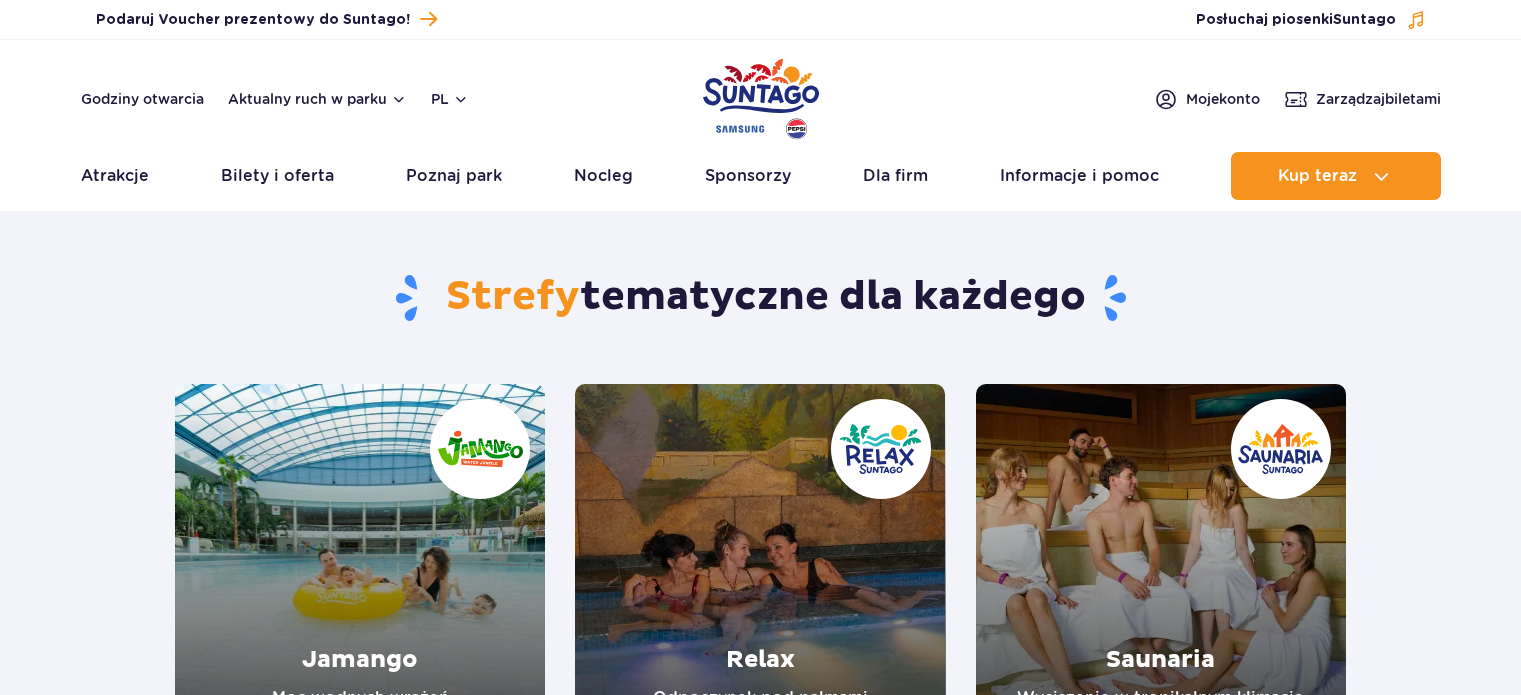 scroll, scrollTop: 0, scrollLeft: 0, axis: both 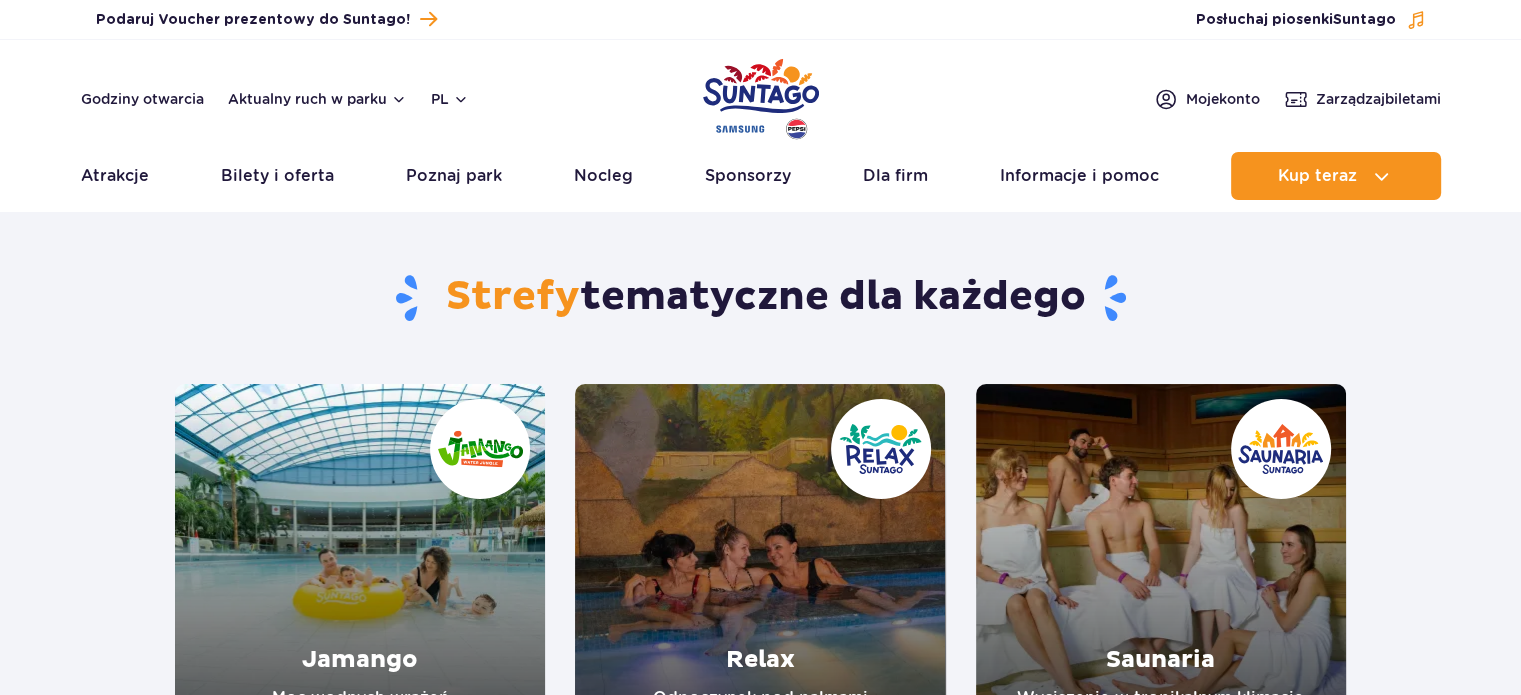 click at bounding box center [360, 569] 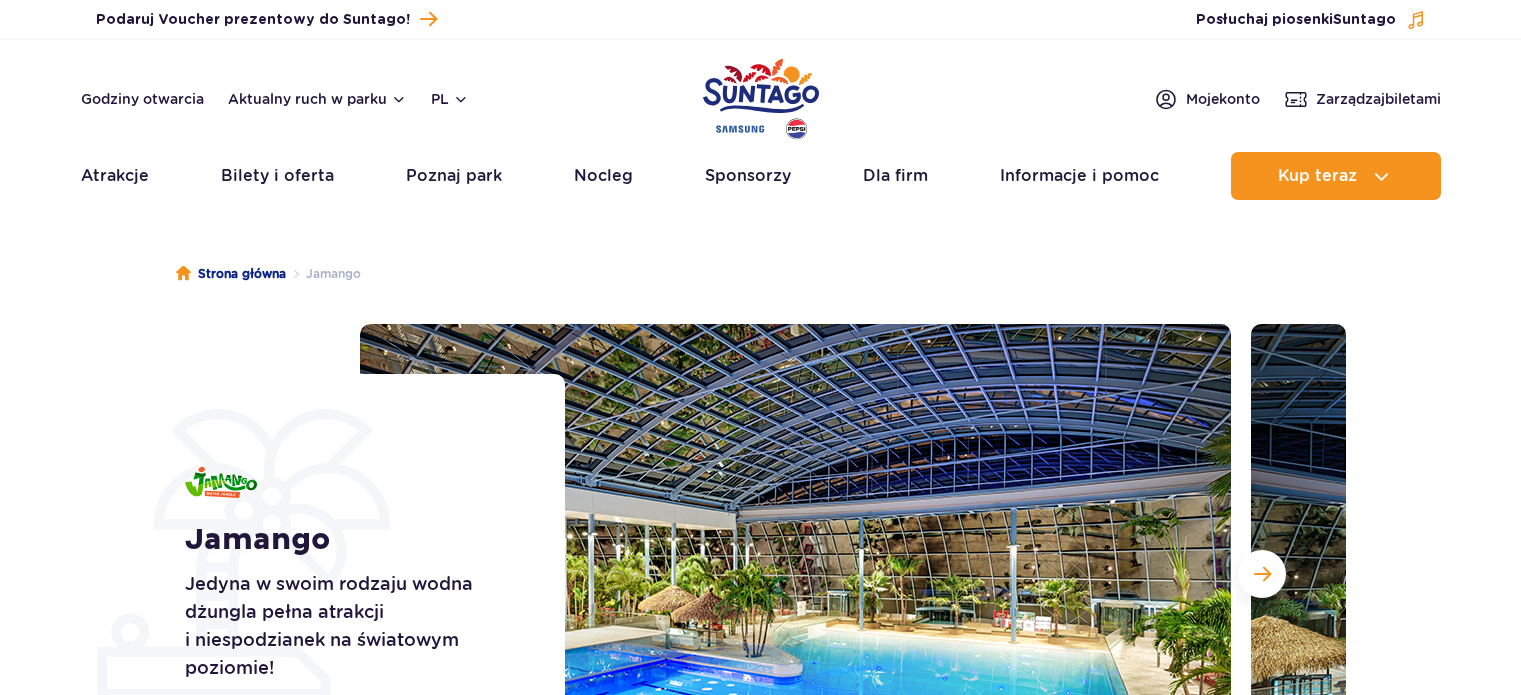 scroll, scrollTop: 0, scrollLeft: 0, axis: both 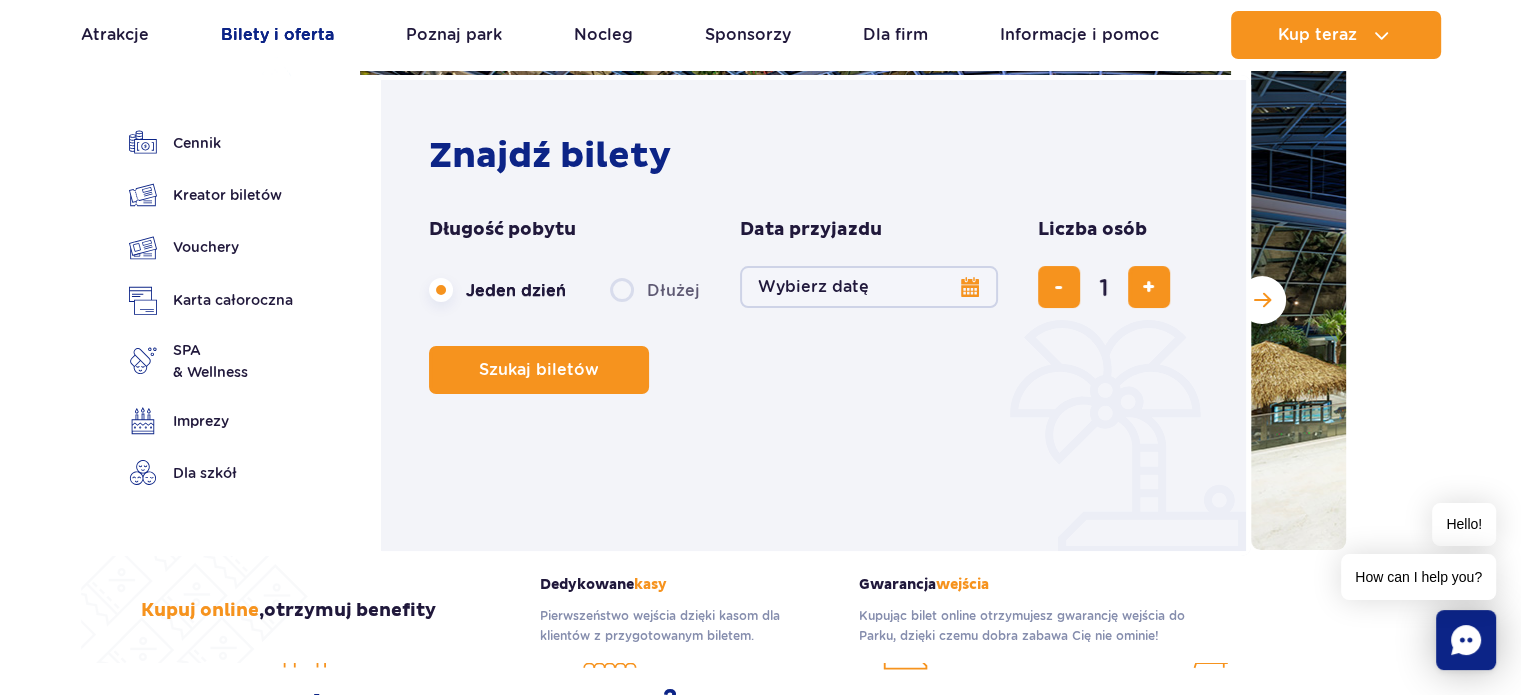 click on "Bilety i oferta" at bounding box center [277, 35] 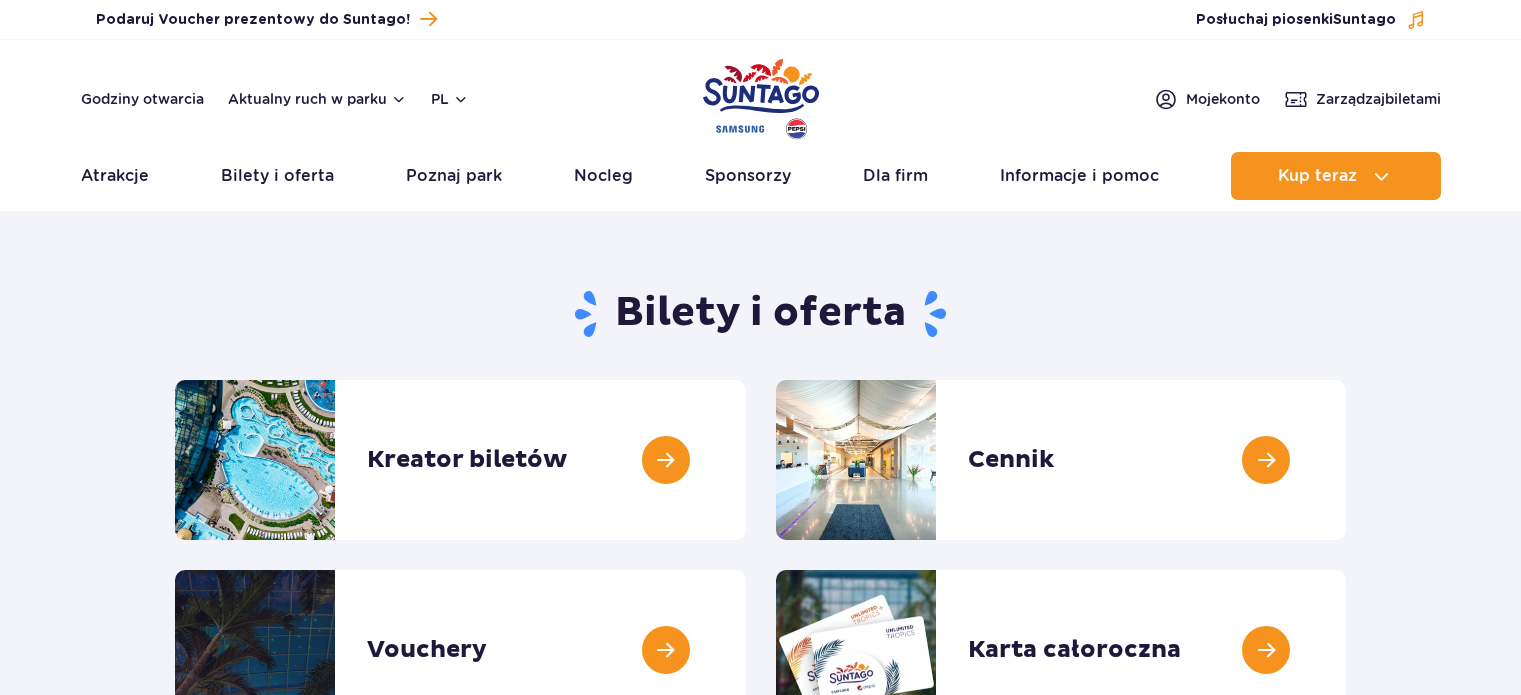 scroll, scrollTop: 0, scrollLeft: 0, axis: both 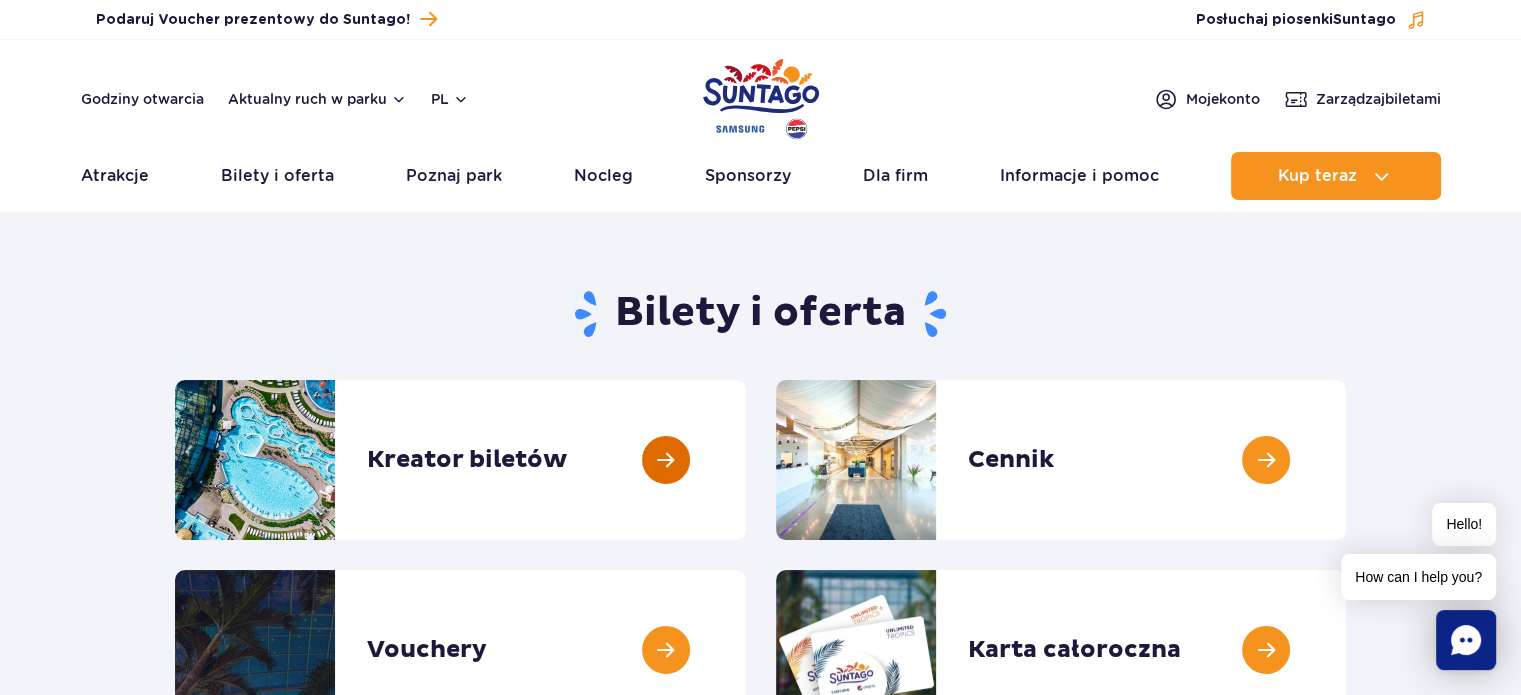 click at bounding box center (746, 460) 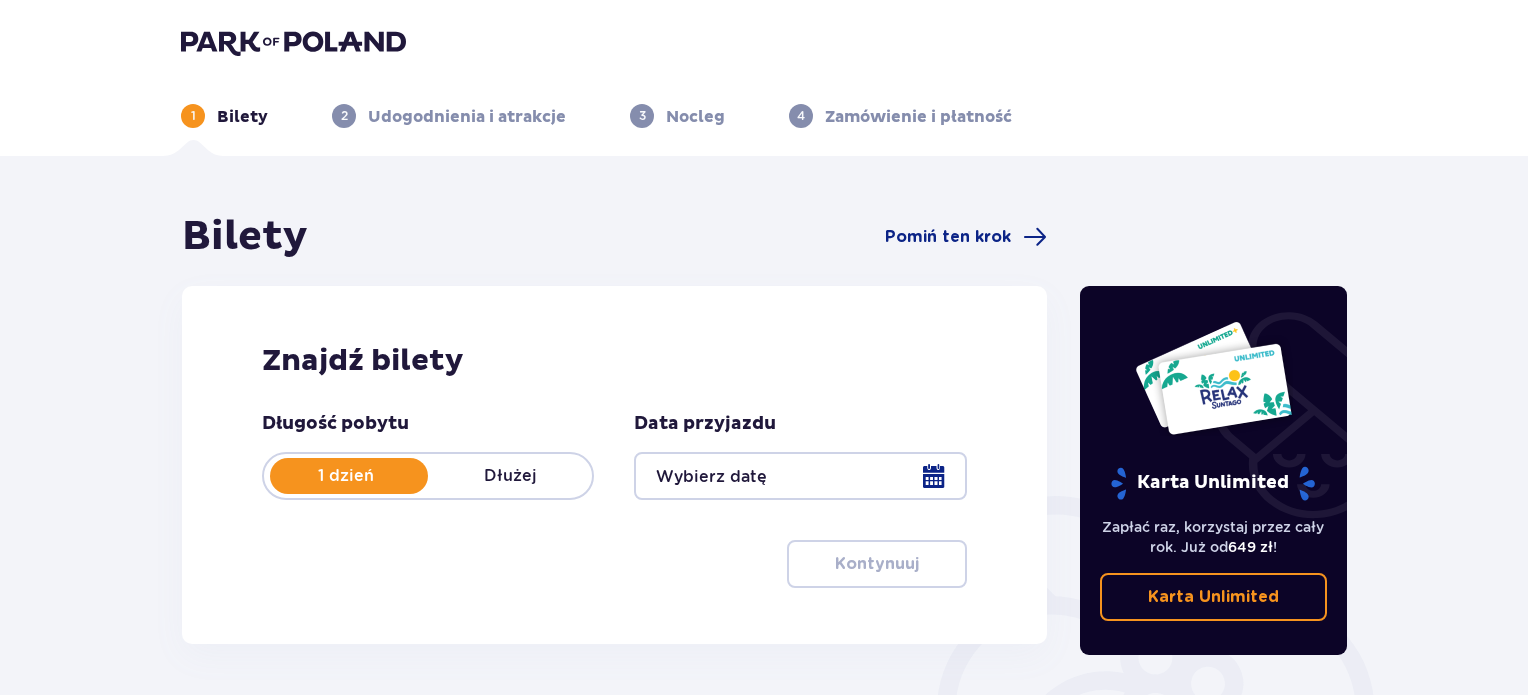 scroll, scrollTop: 0, scrollLeft: 0, axis: both 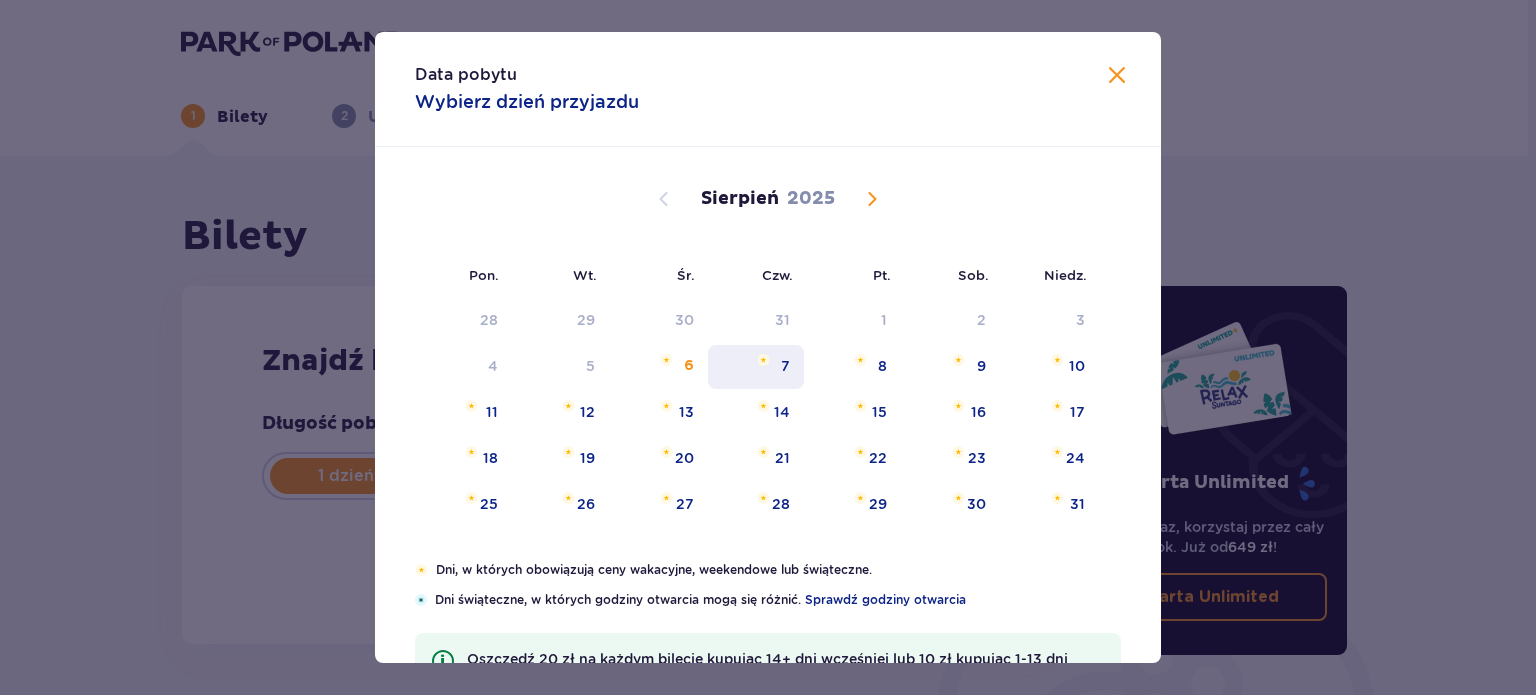 click on "7" at bounding box center (756, 367) 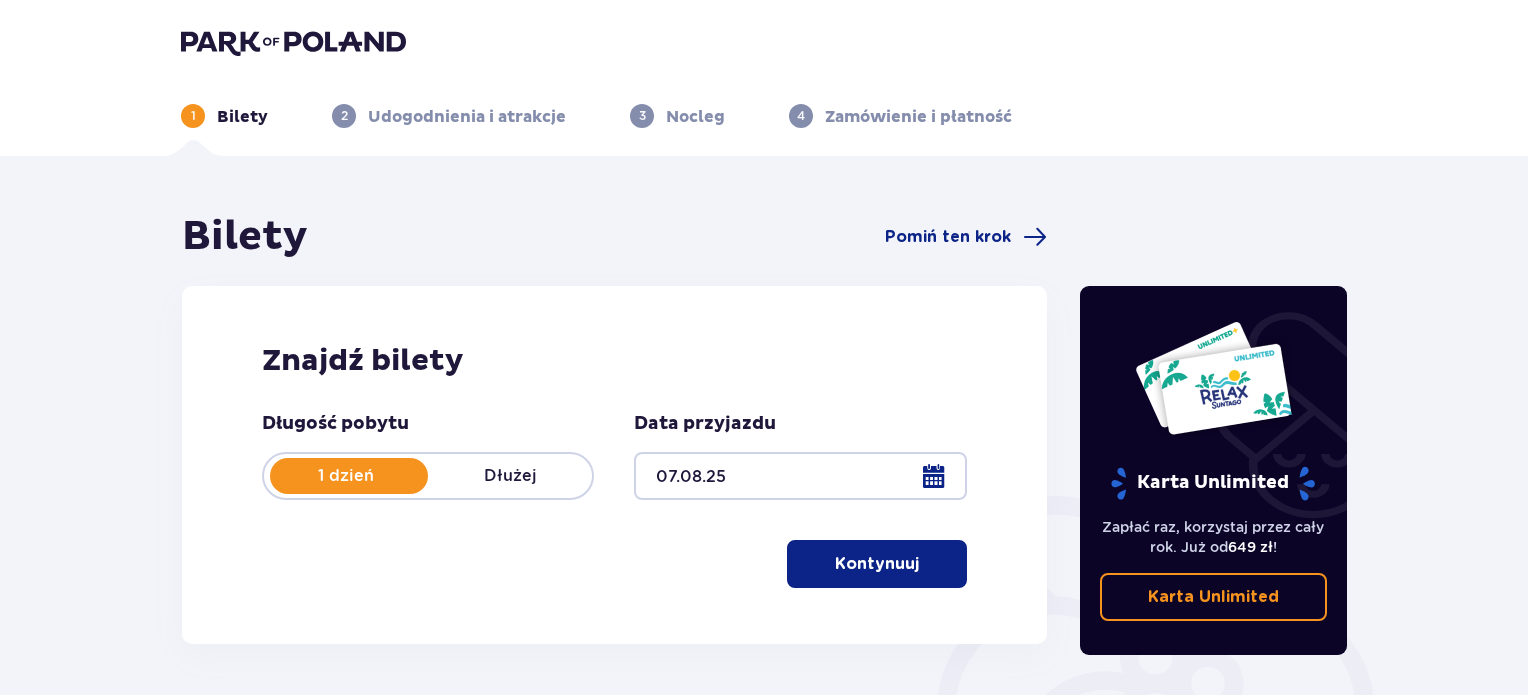 click on "Kontynuuj" at bounding box center [877, 564] 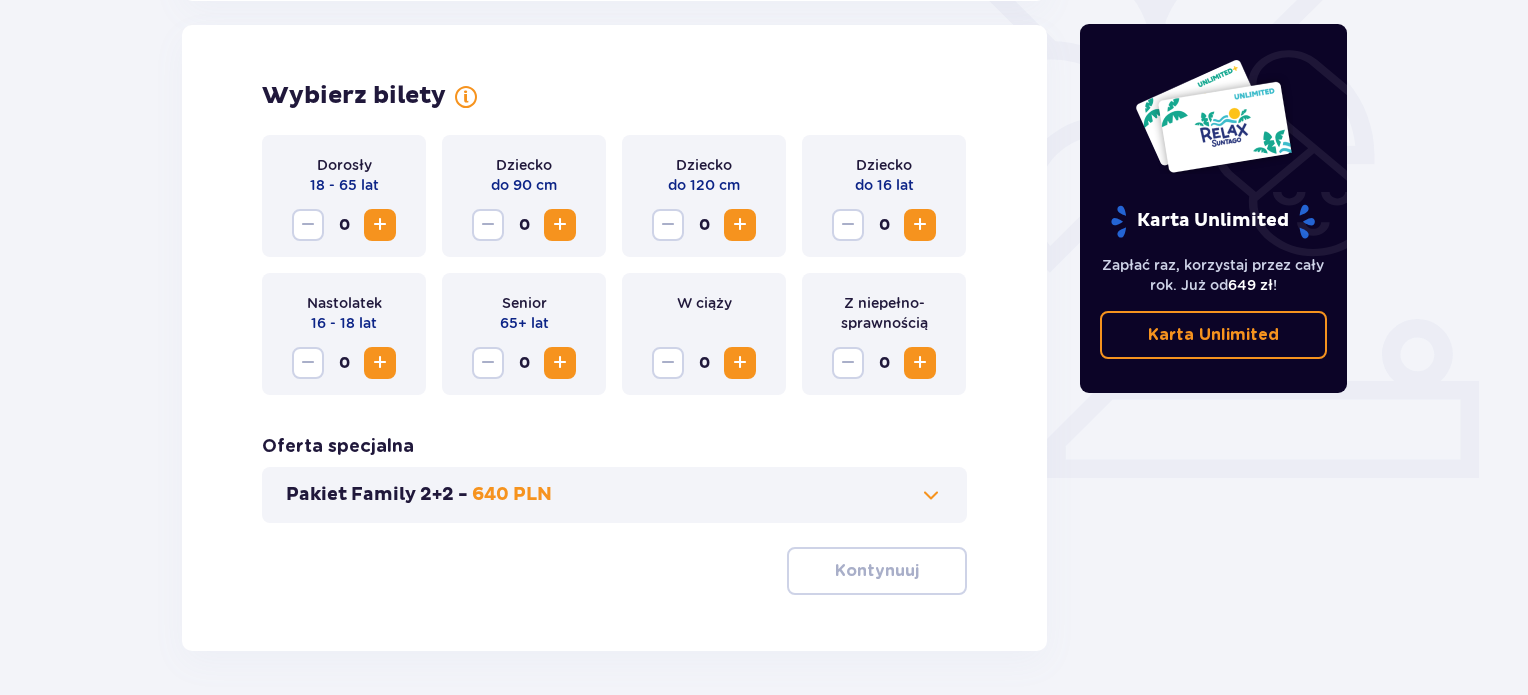 scroll, scrollTop: 556, scrollLeft: 0, axis: vertical 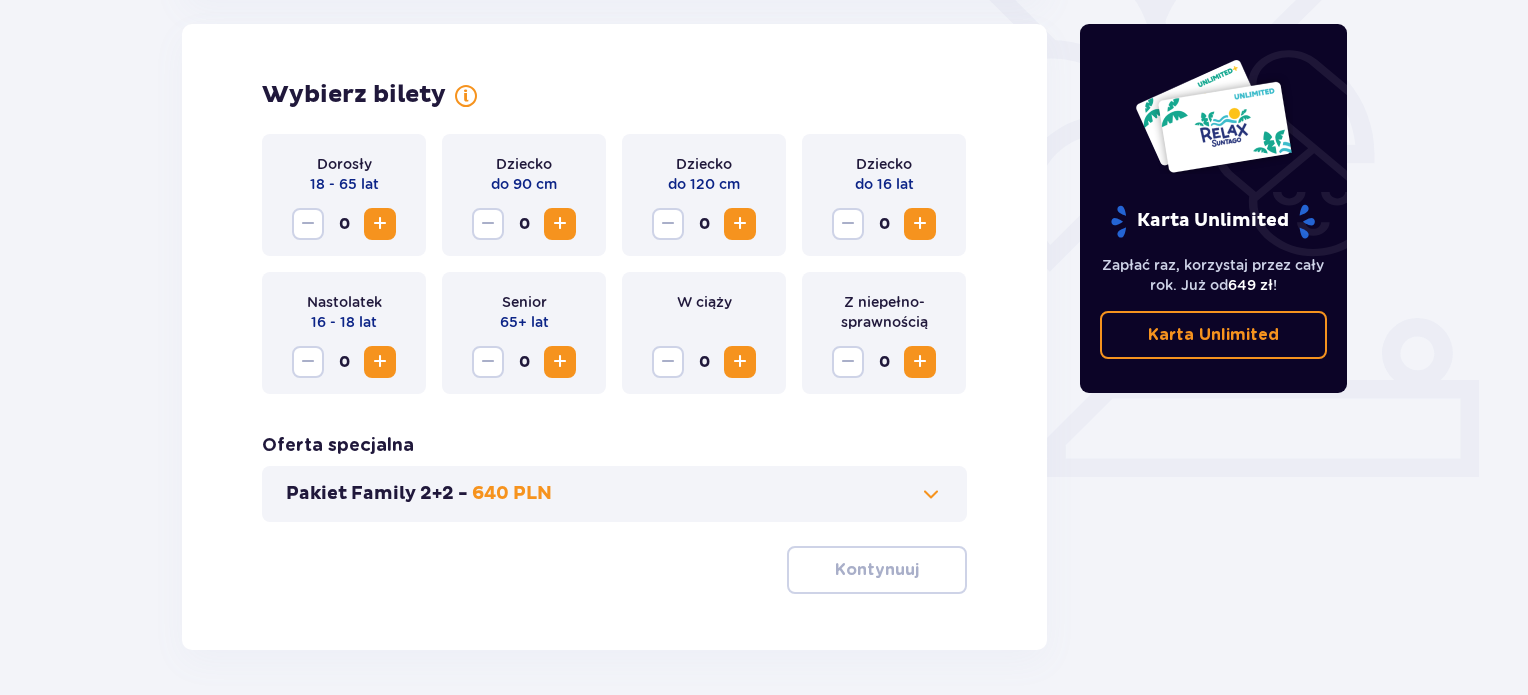 click at bounding box center [380, 224] 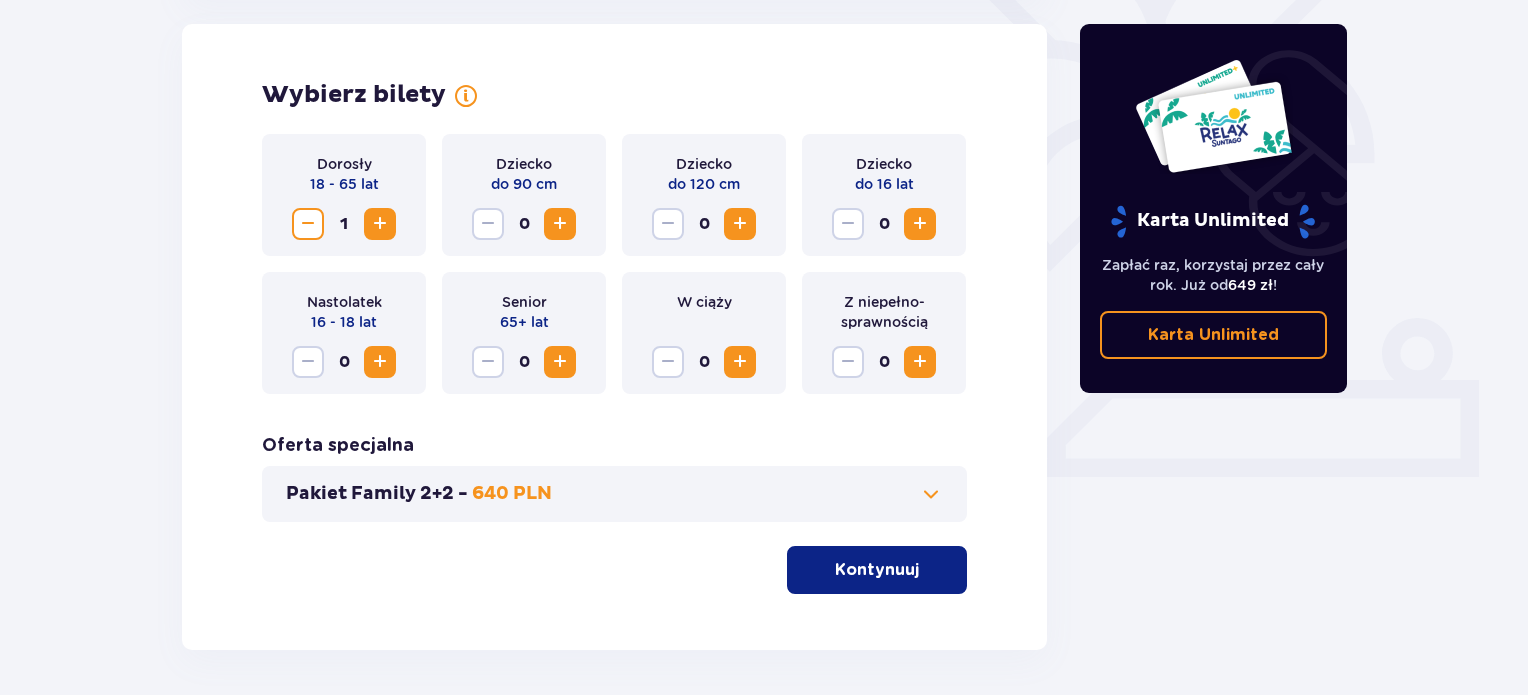click at bounding box center [380, 224] 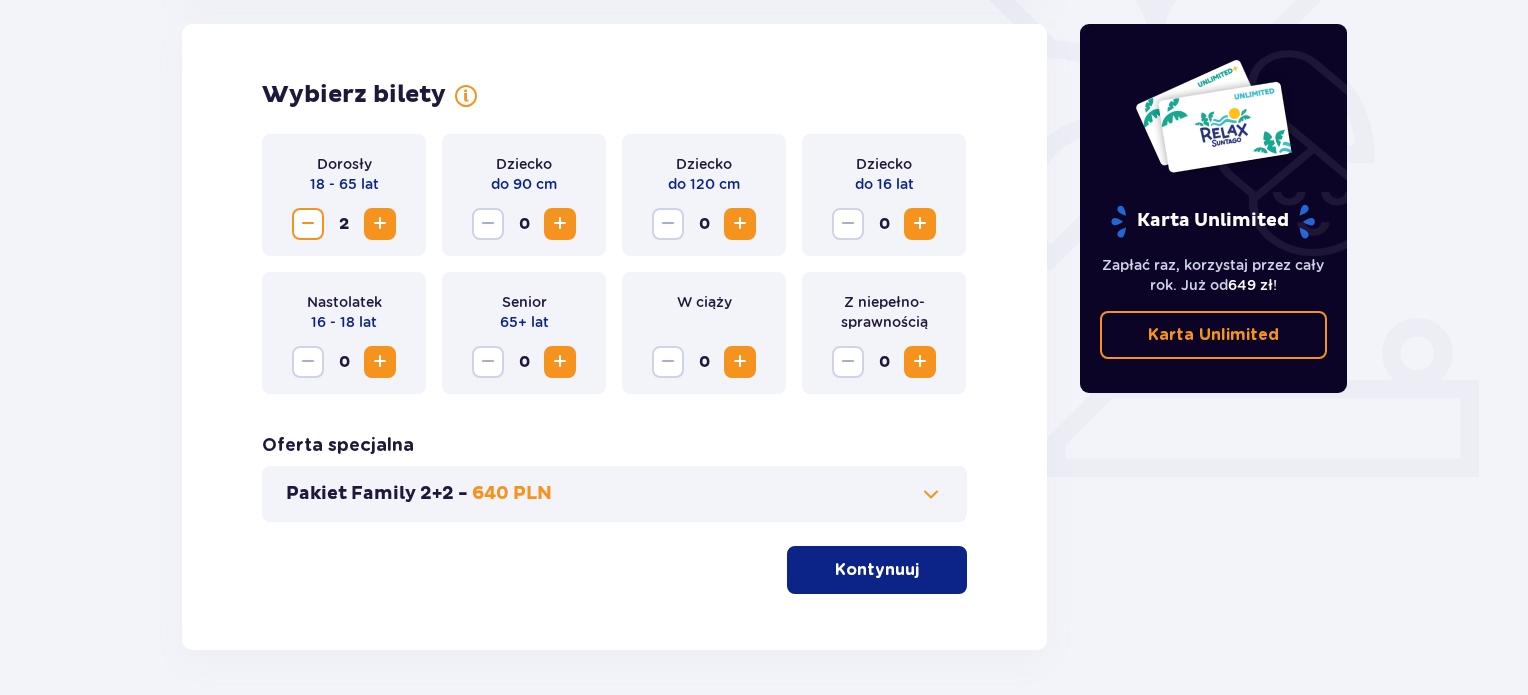 click at bounding box center [920, 224] 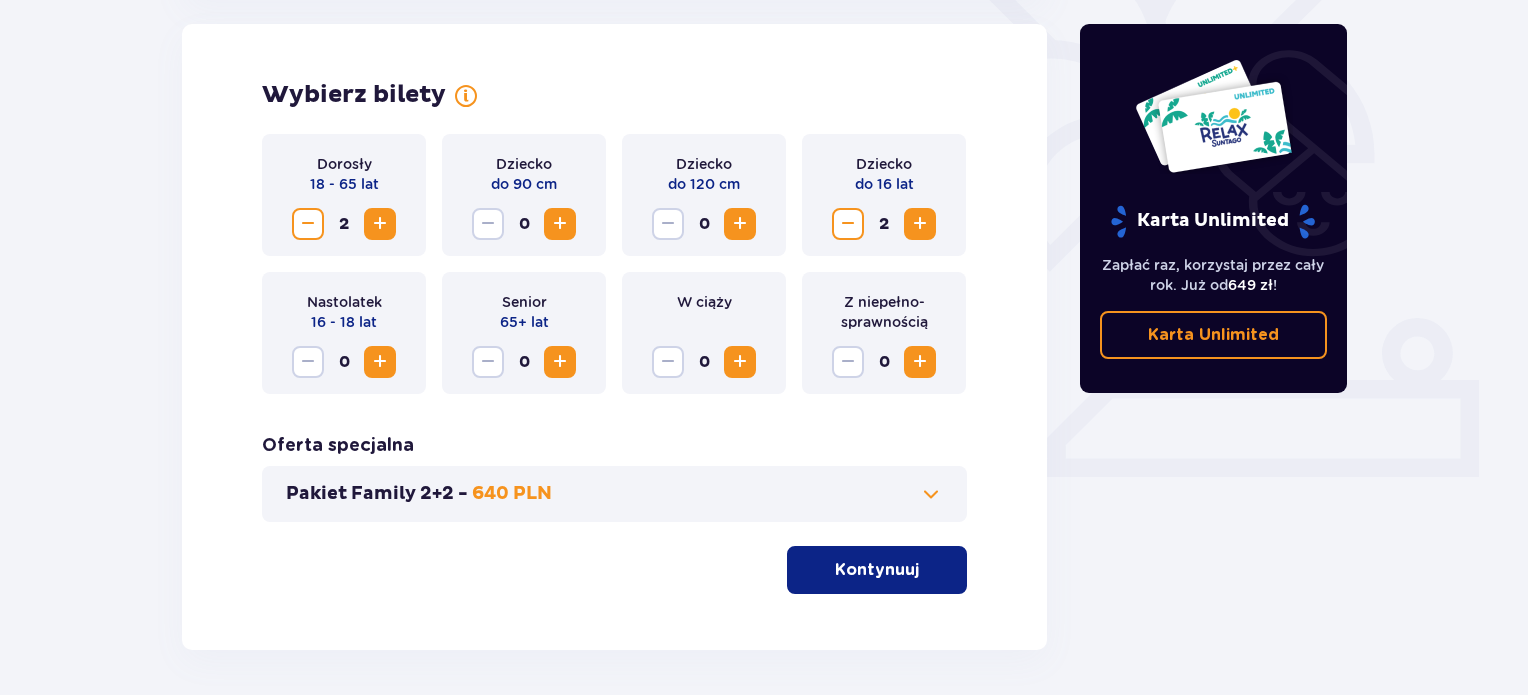 click at bounding box center [920, 224] 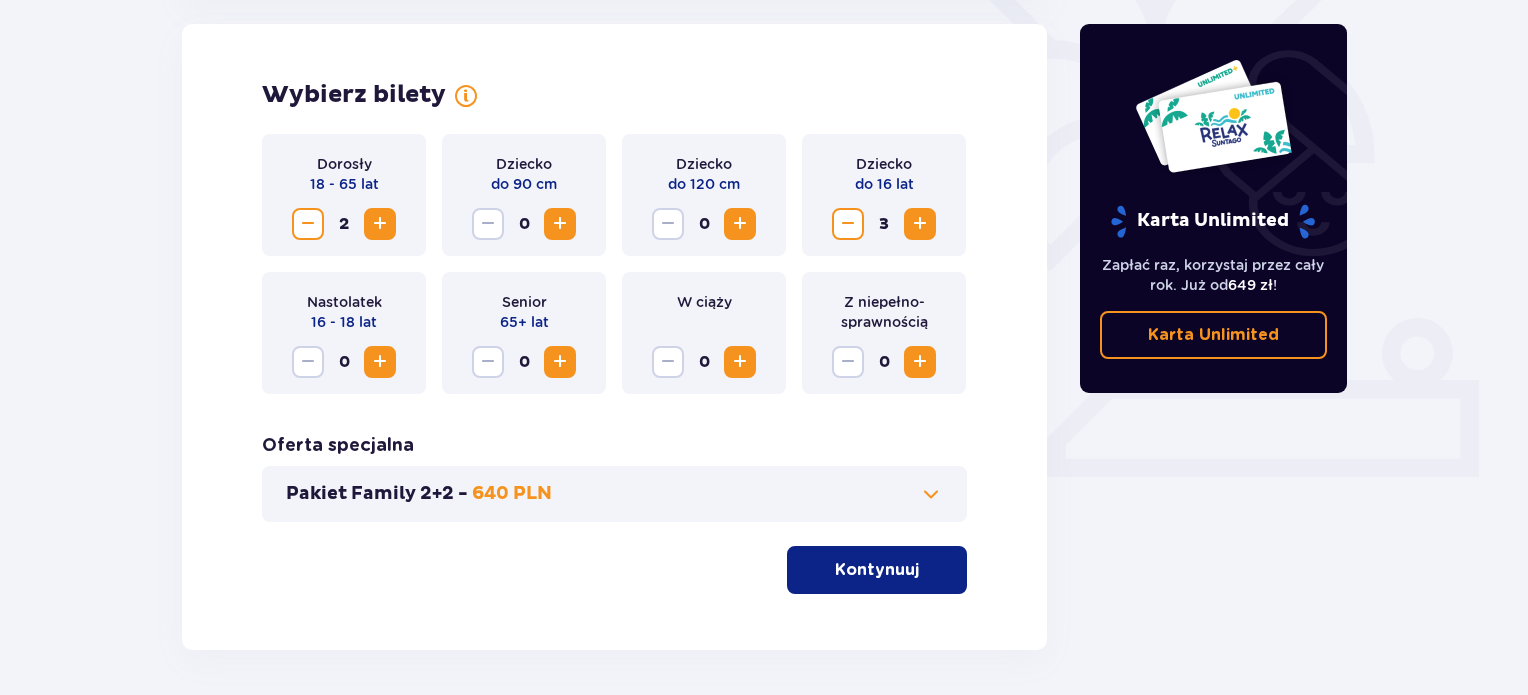click at bounding box center [740, 224] 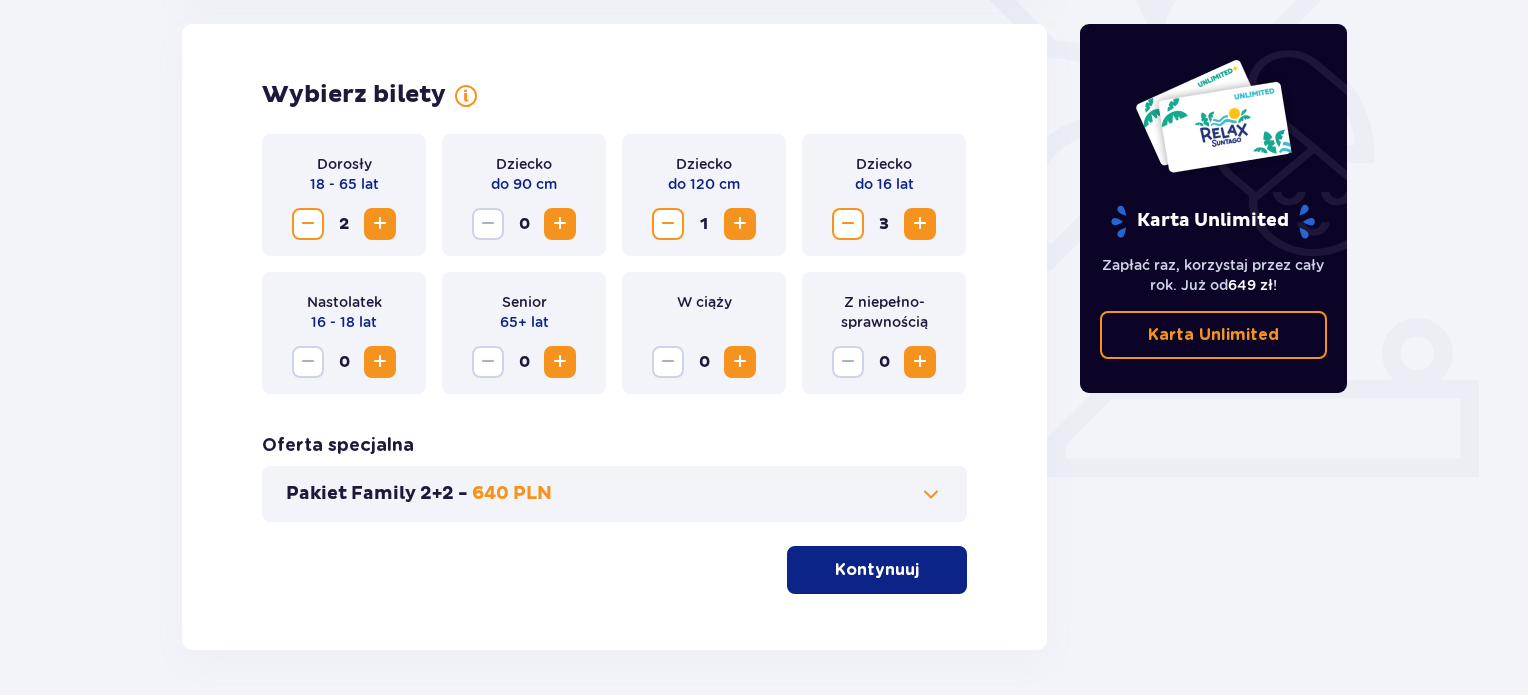 click on "Kontynuuj" at bounding box center [877, 570] 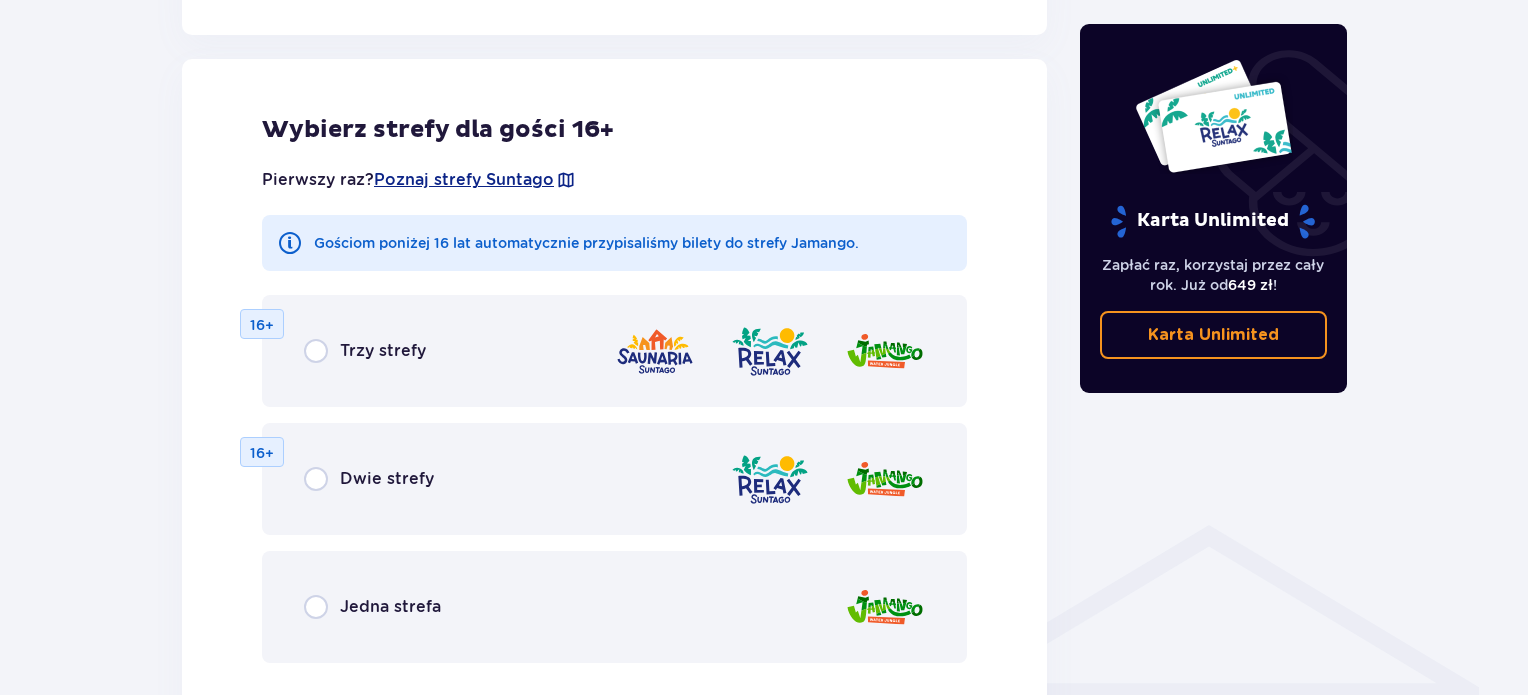 scroll, scrollTop: 1110, scrollLeft: 0, axis: vertical 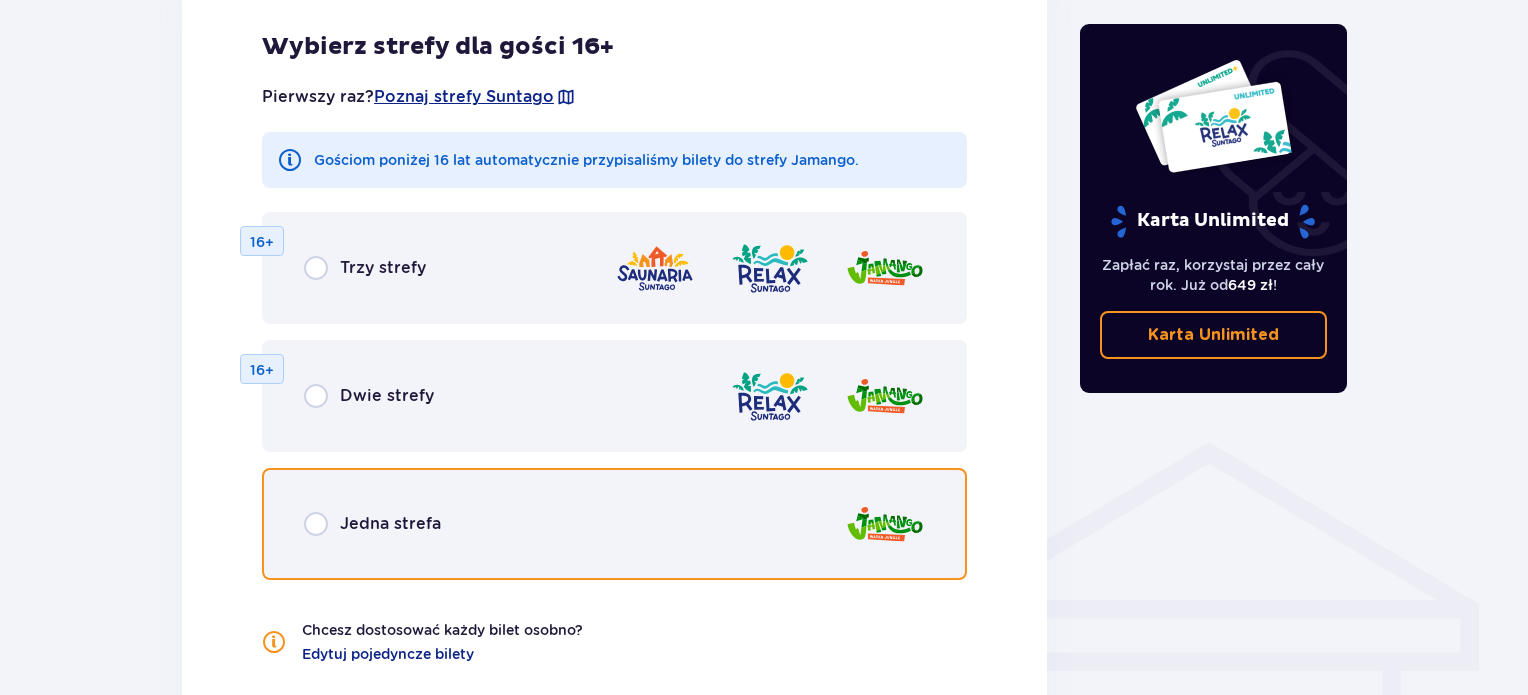 click at bounding box center [316, 524] 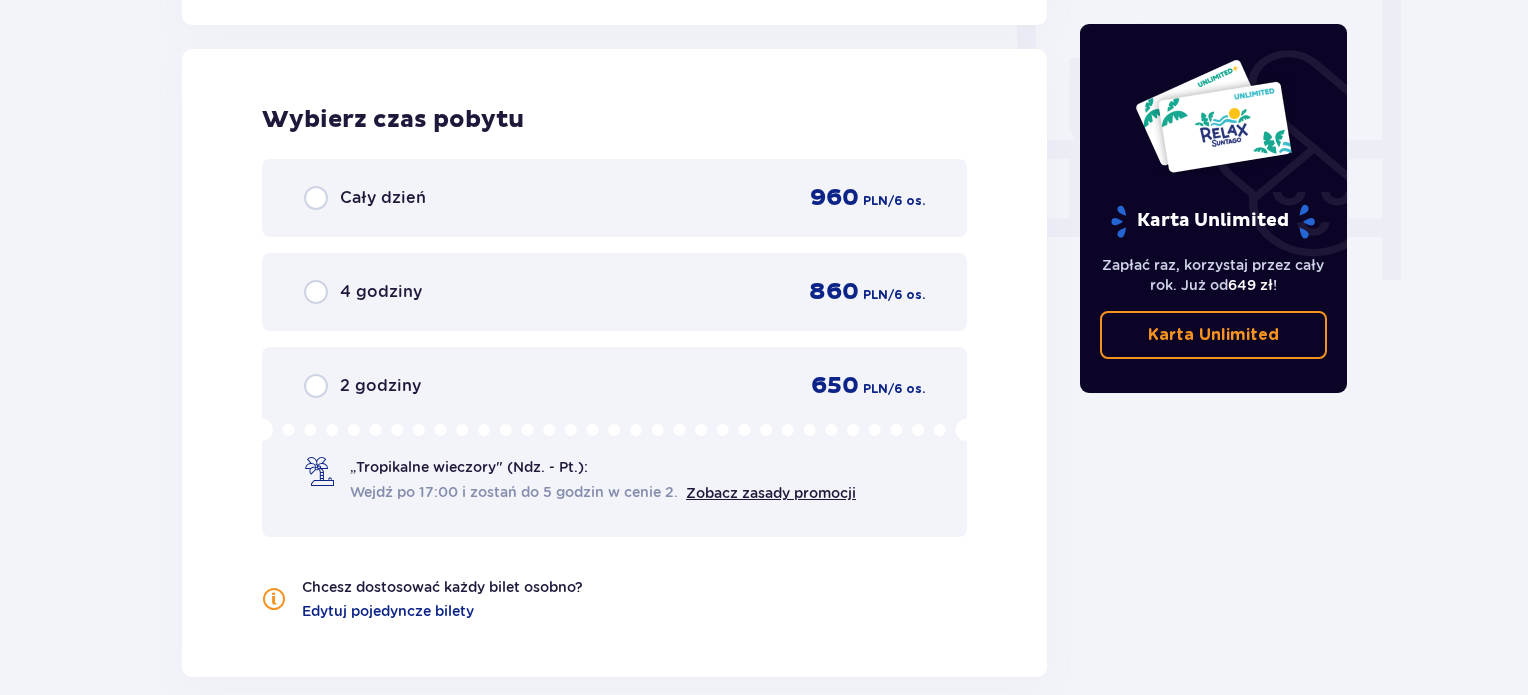 scroll, scrollTop: 1878, scrollLeft: 0, axis: vertical 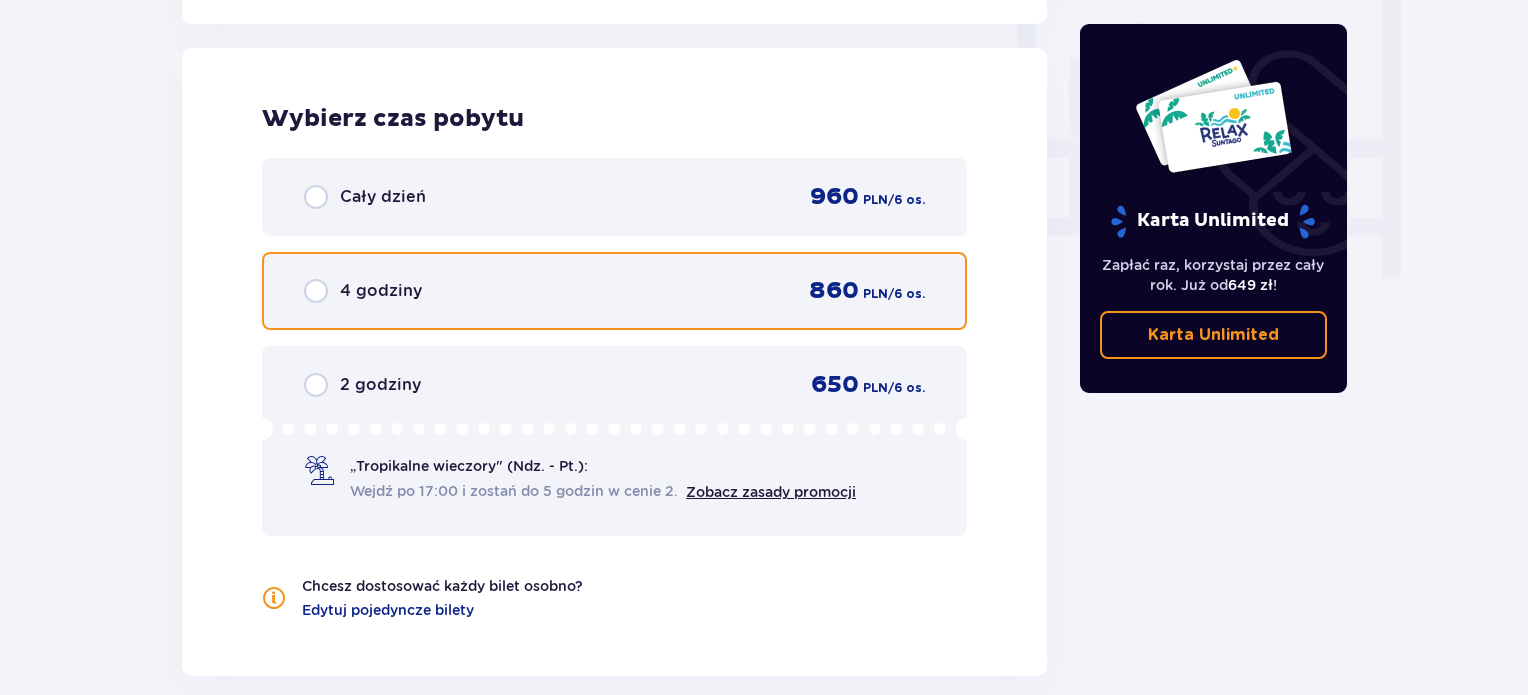 click at bounding box center (316, 291) 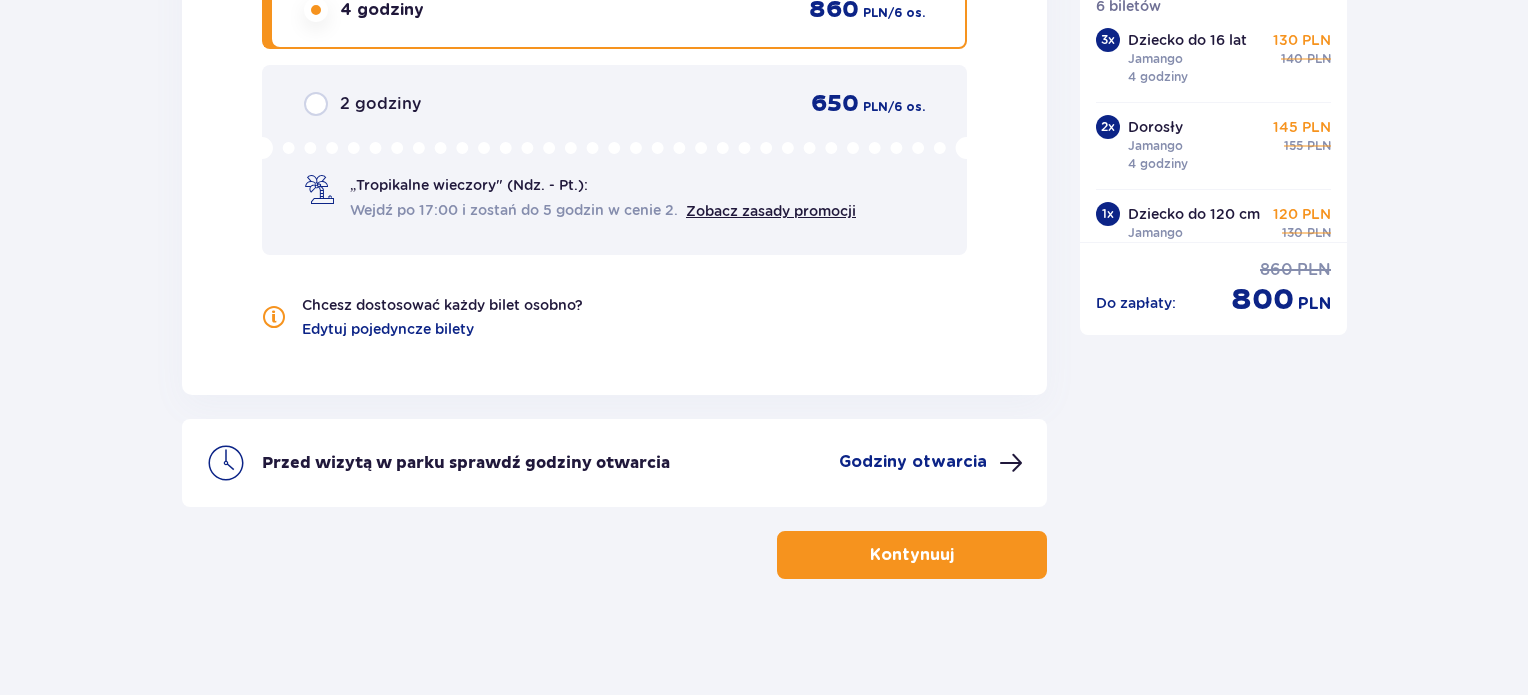 scroll, scrollTop: 2162, scrollLeft: 0, axis: vertical 